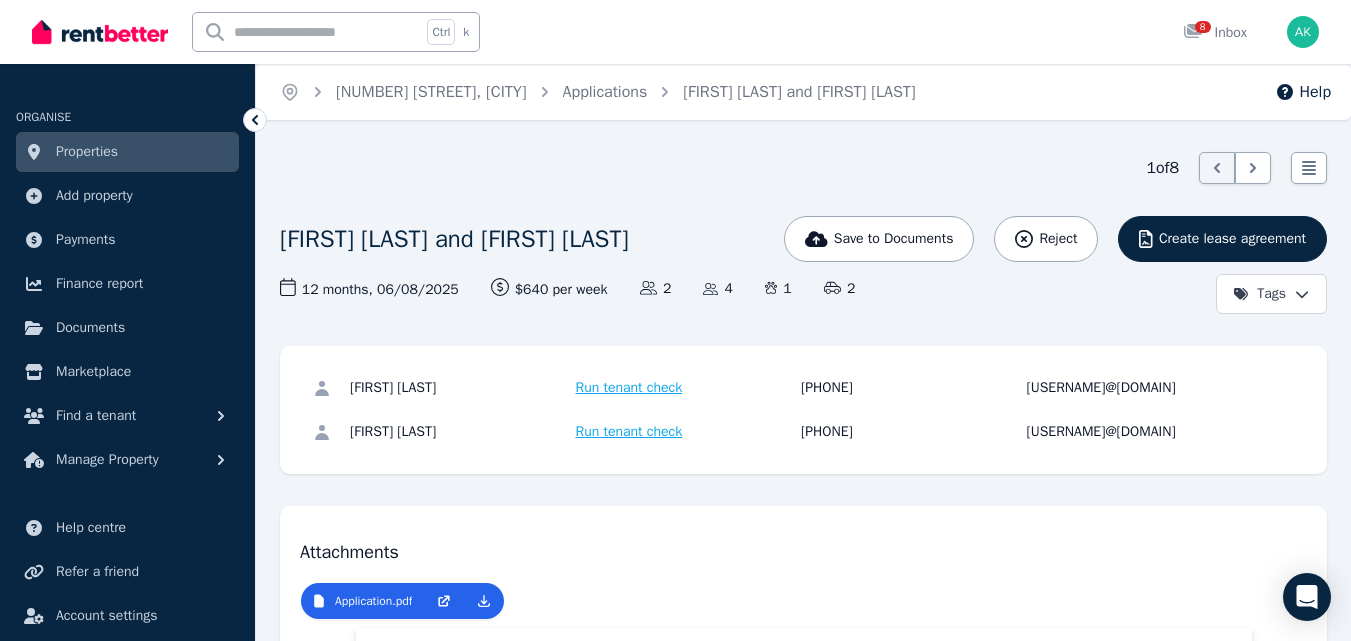 scroll, scrollTop: 920, scrollLeft: 0, axis: vertical 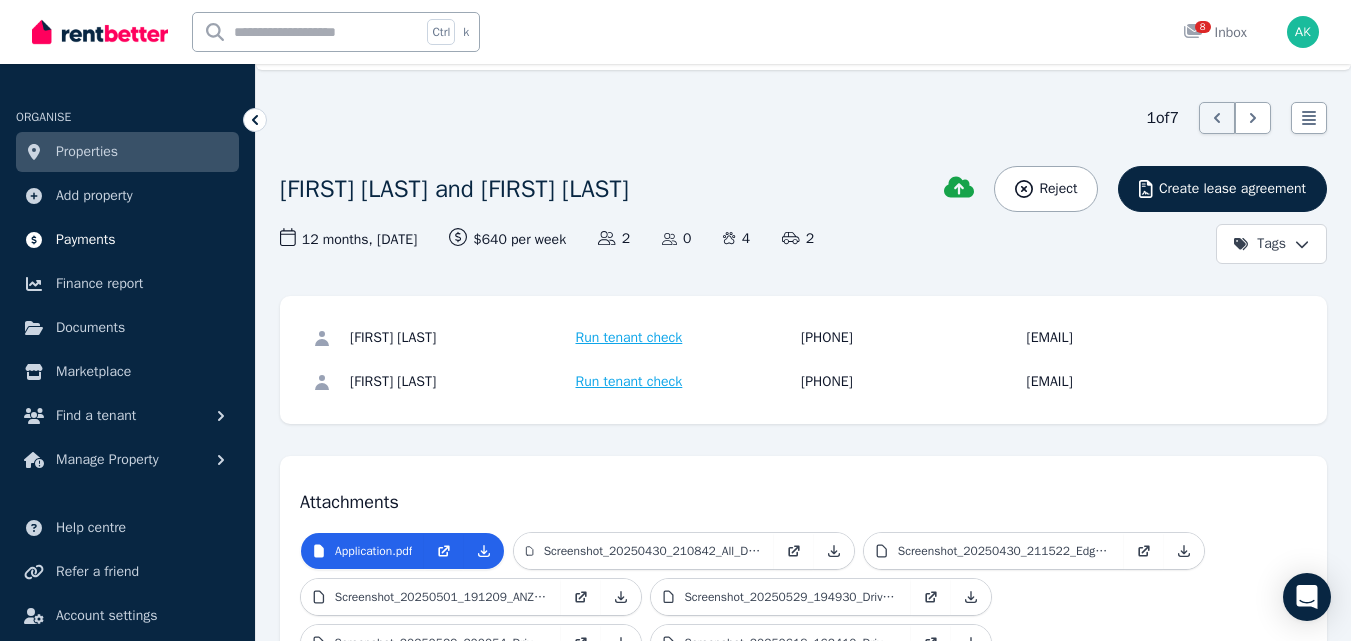 click on "Payments" at bounding box center (86, 240) 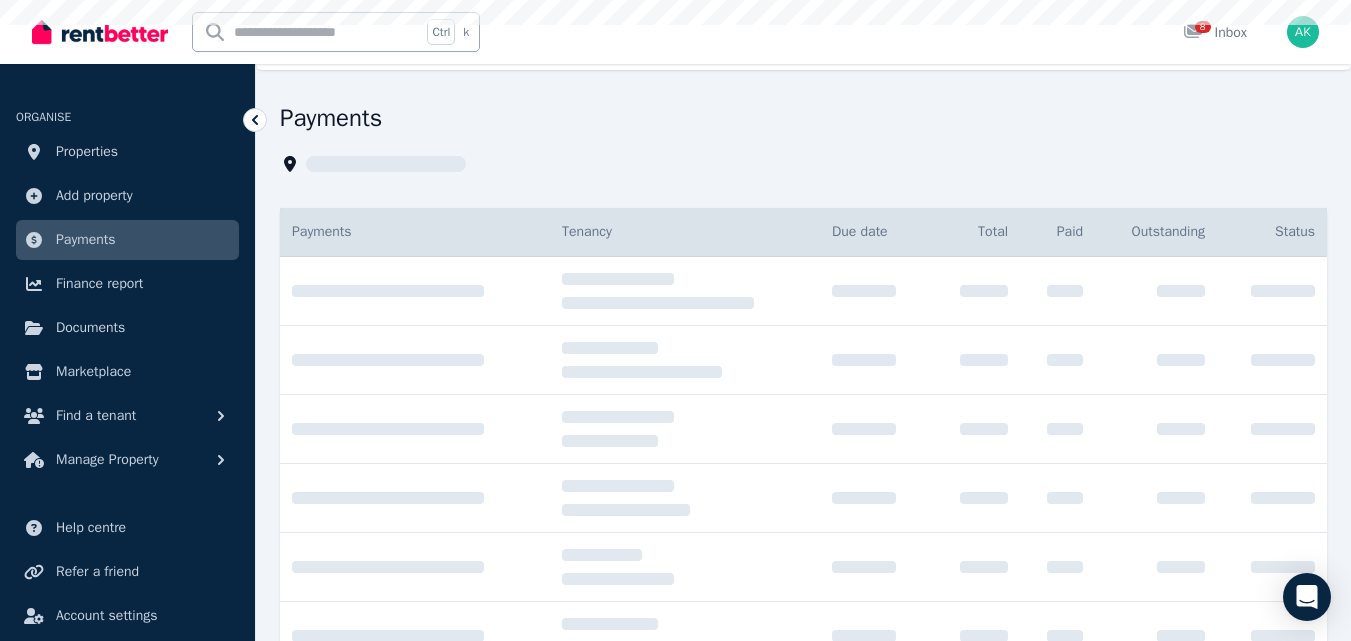 scroll, scrollTop: 0, scrollLeft: 0, axis: both 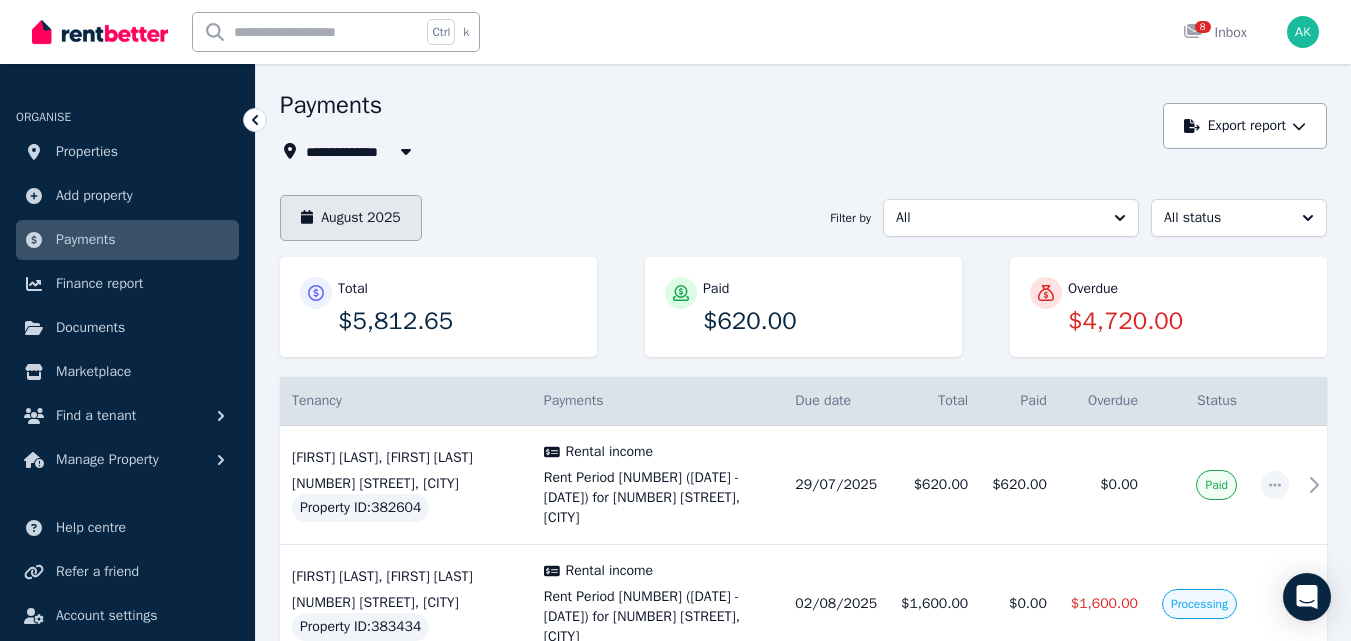click on "August 2025" at bounding box center [351, 218] 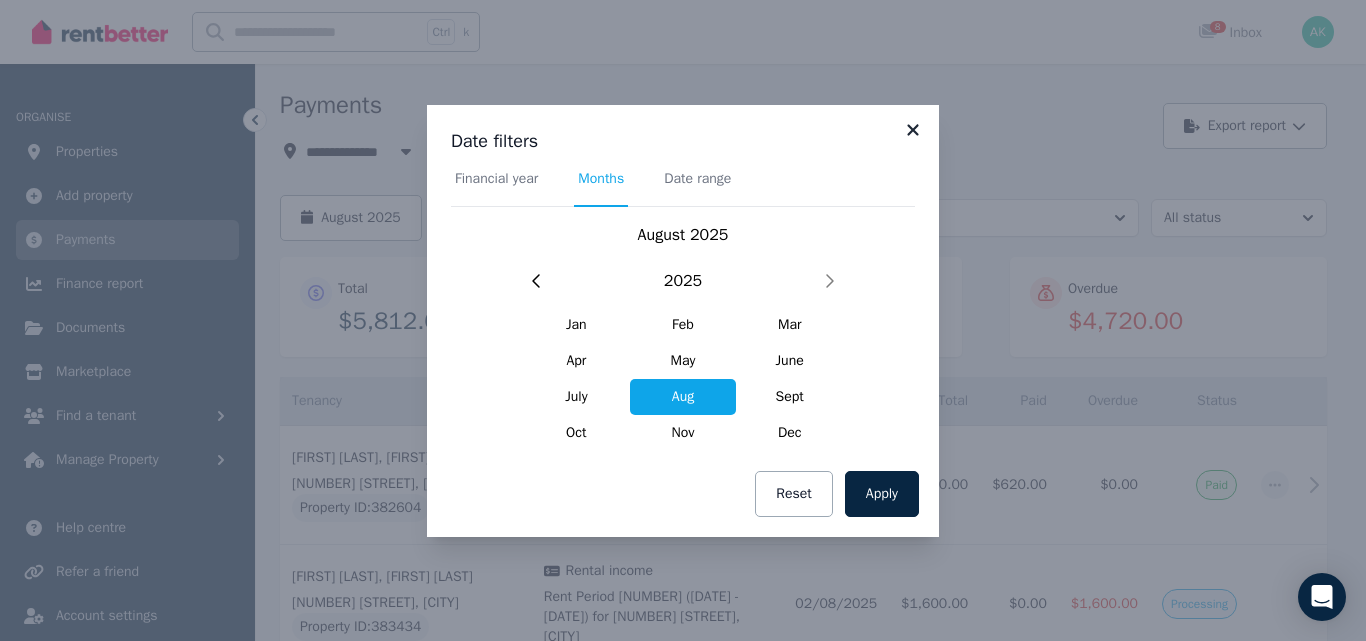 click 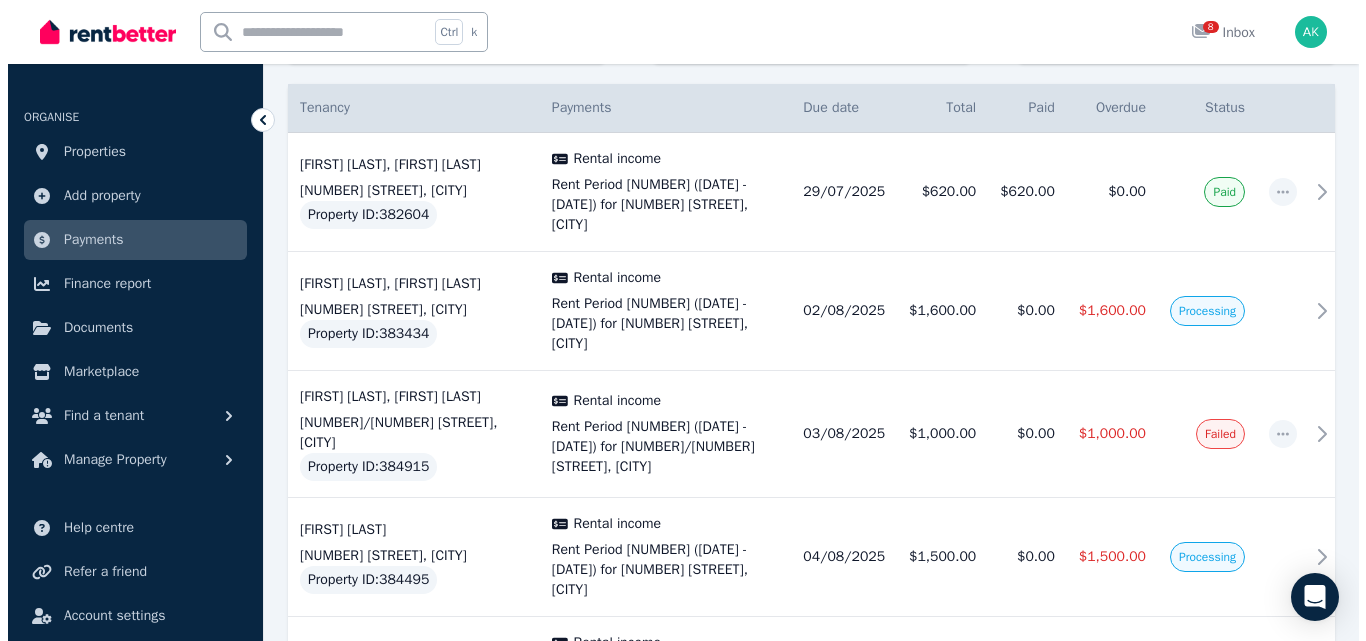 scroll, scrollTop: 359, scrollLeft: 0, axis: vertical 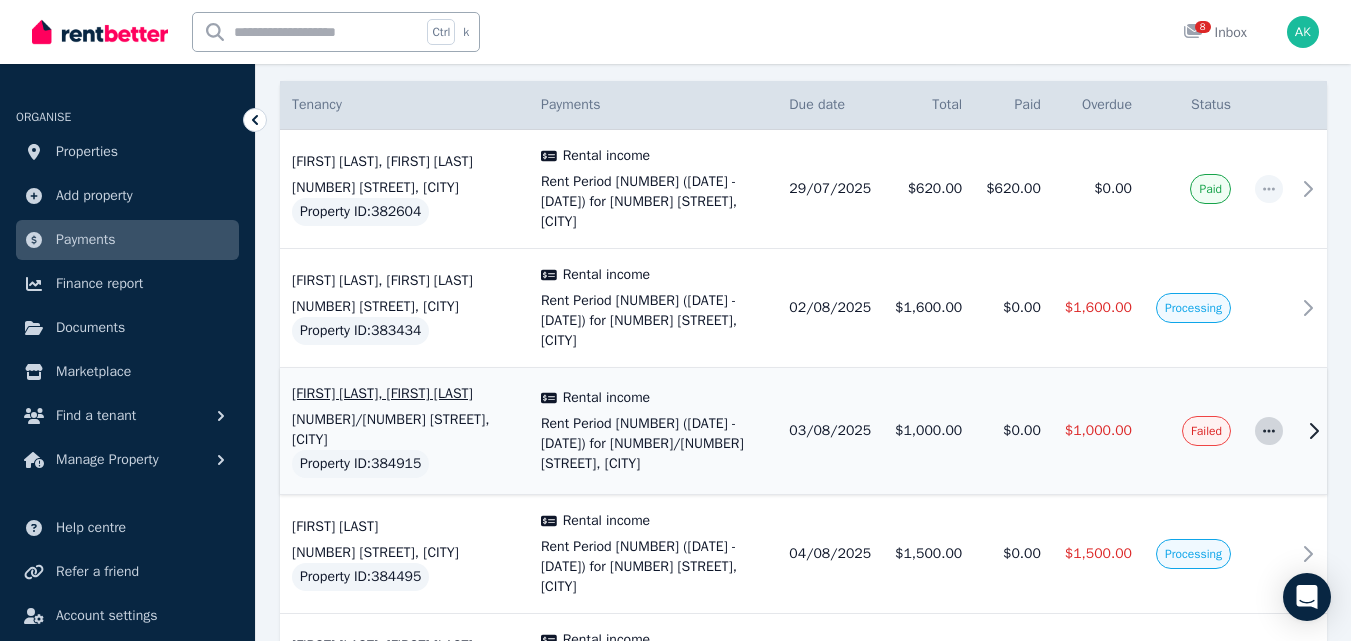 click 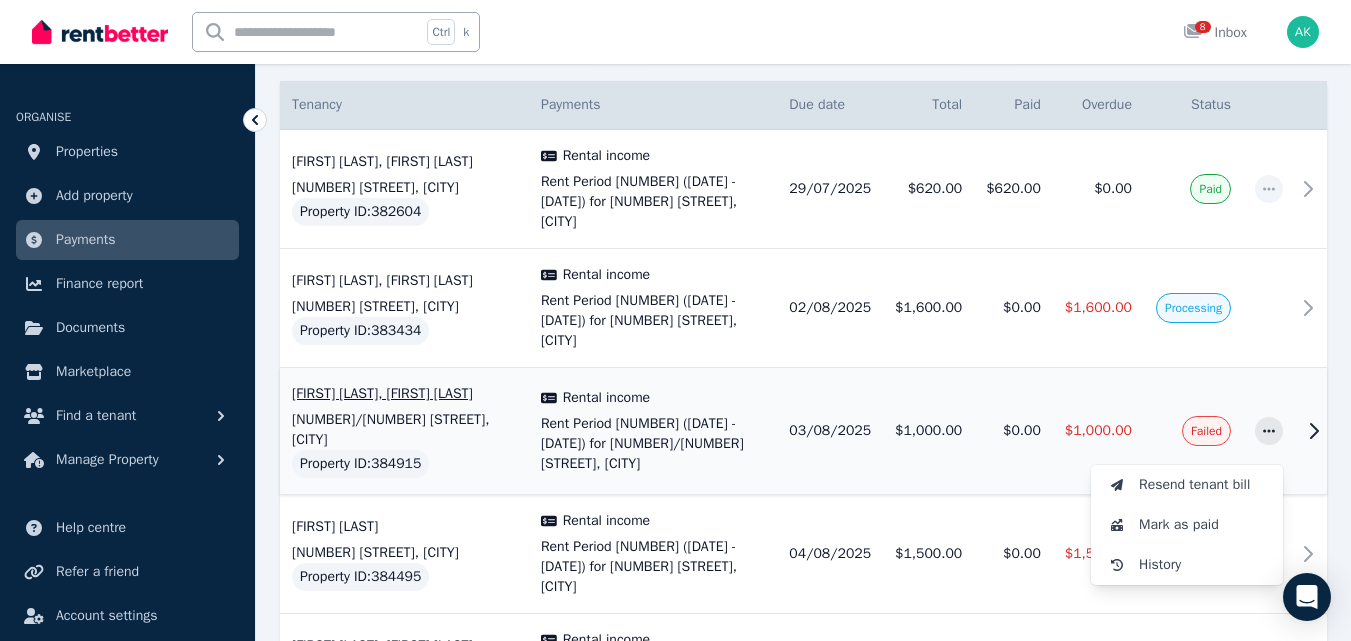 click 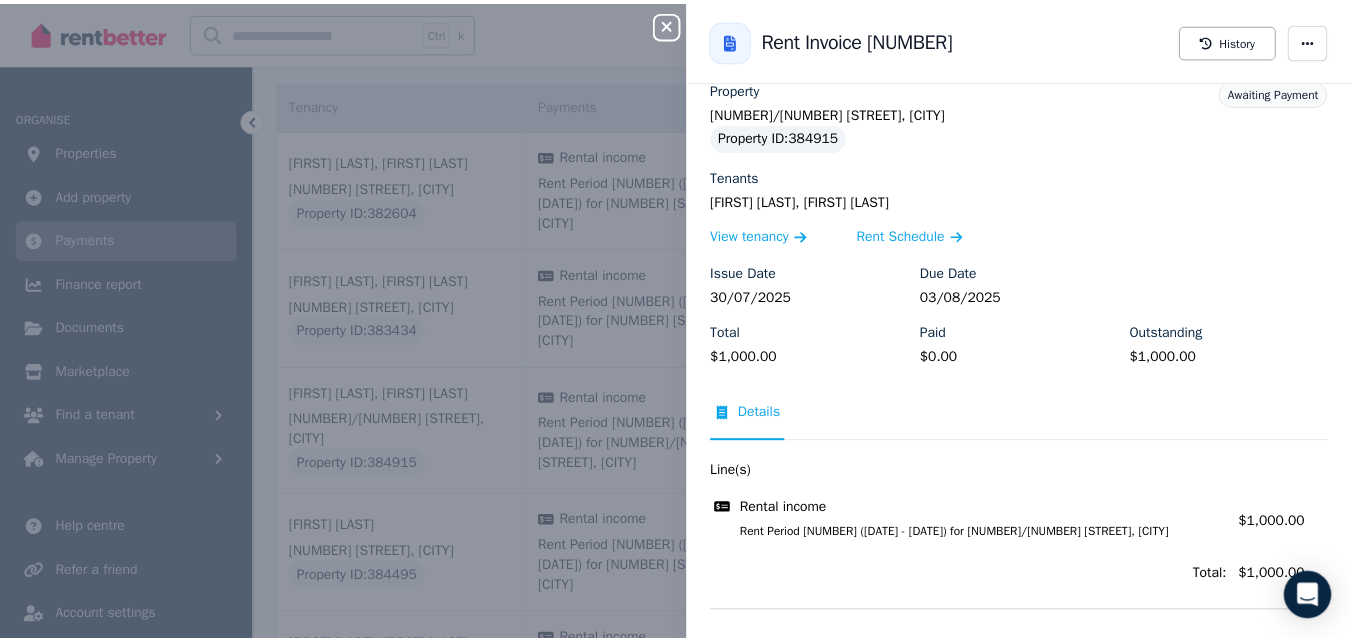 scroll, scrollTop: 0, scrollLeft: 0, axis: both 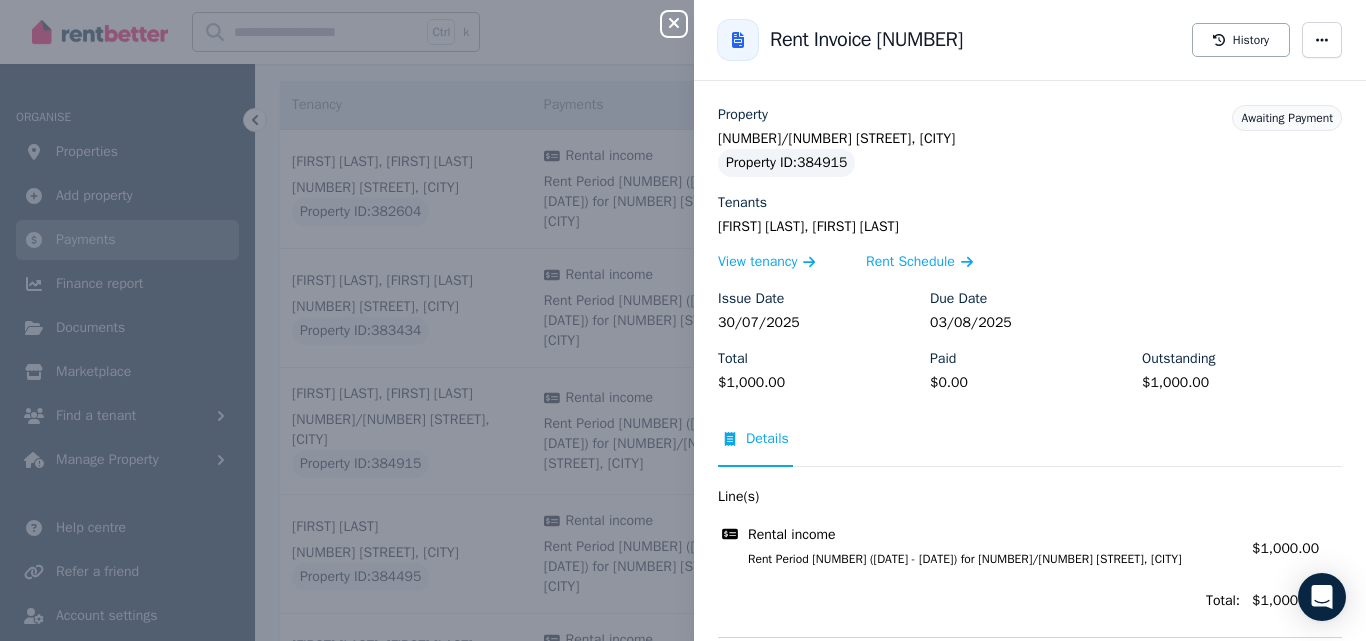 click 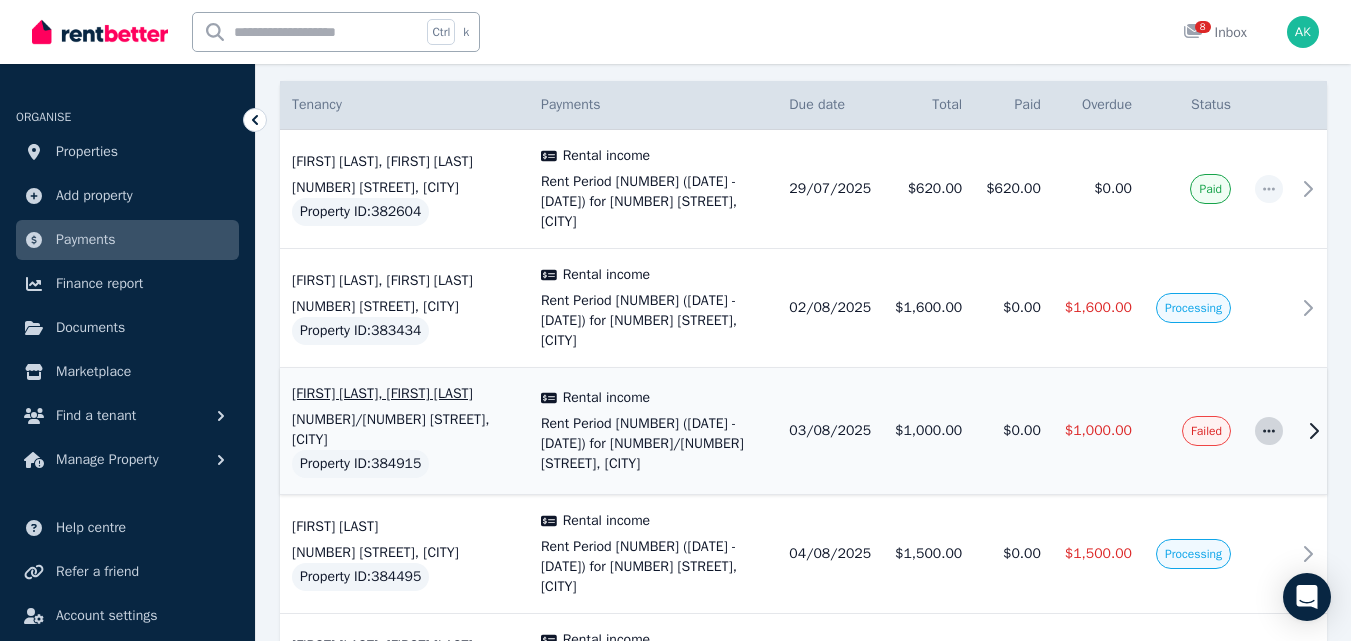 click 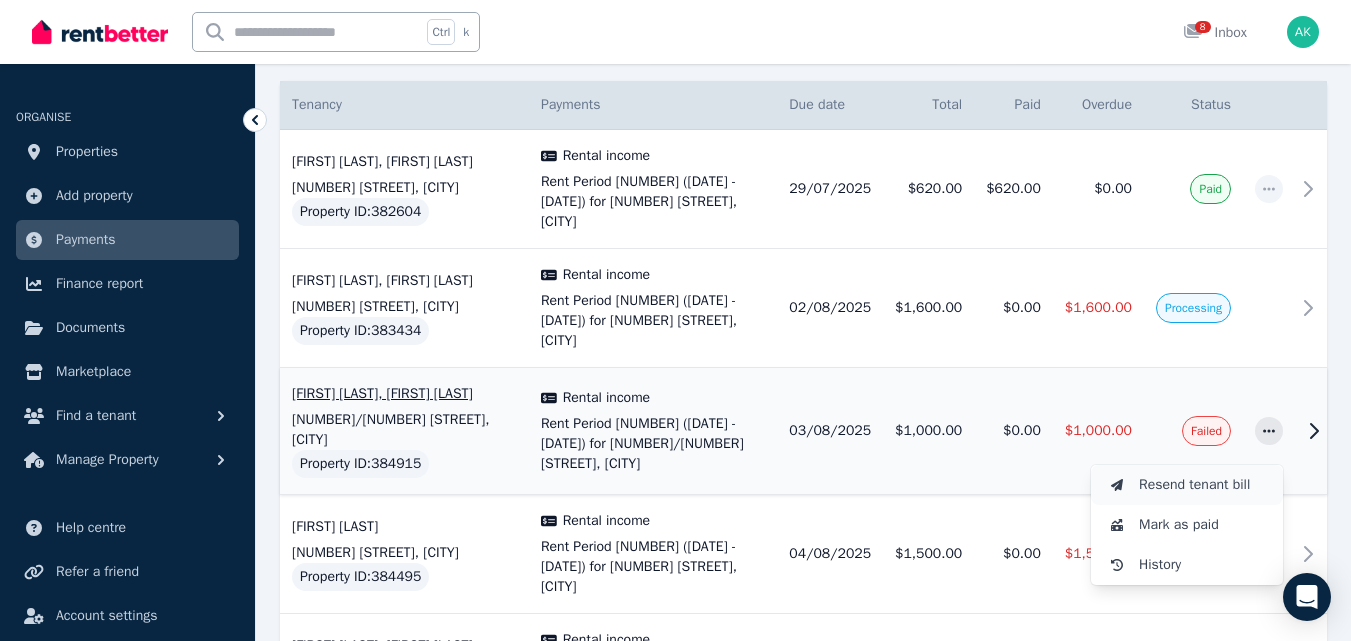 click on "Resend tenant bill" at bounding box center [1203, 485] 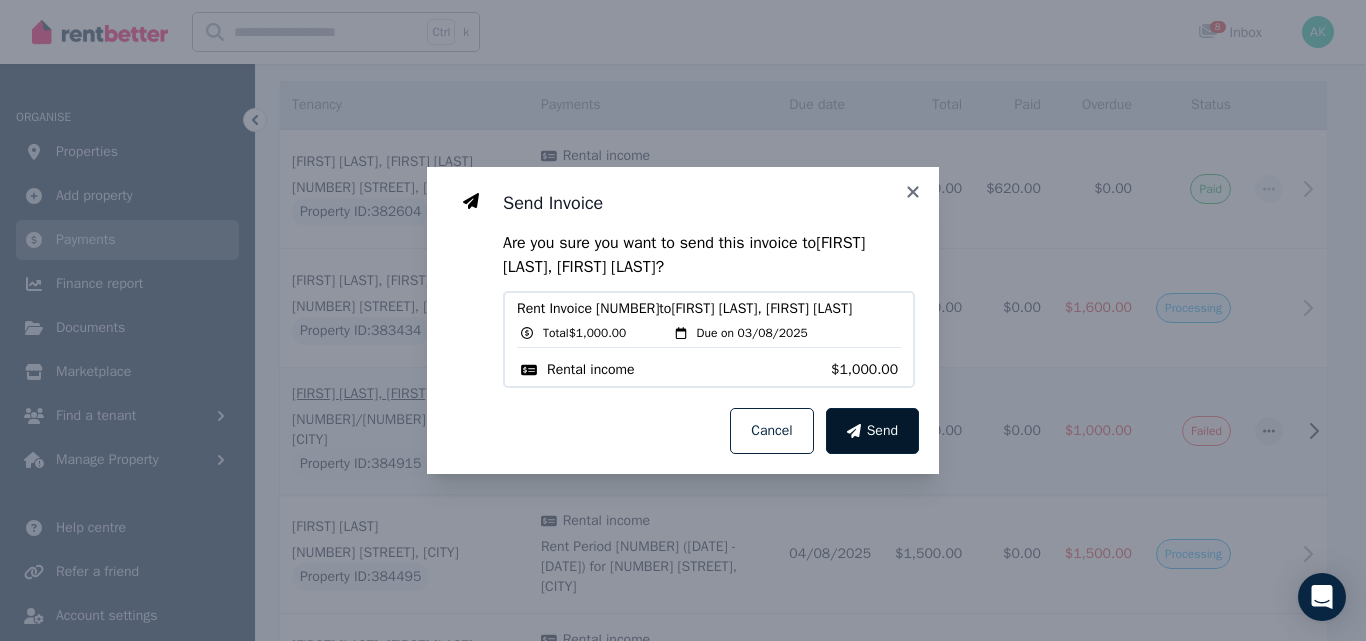 click on "Send" at bounding box center [882, 431] 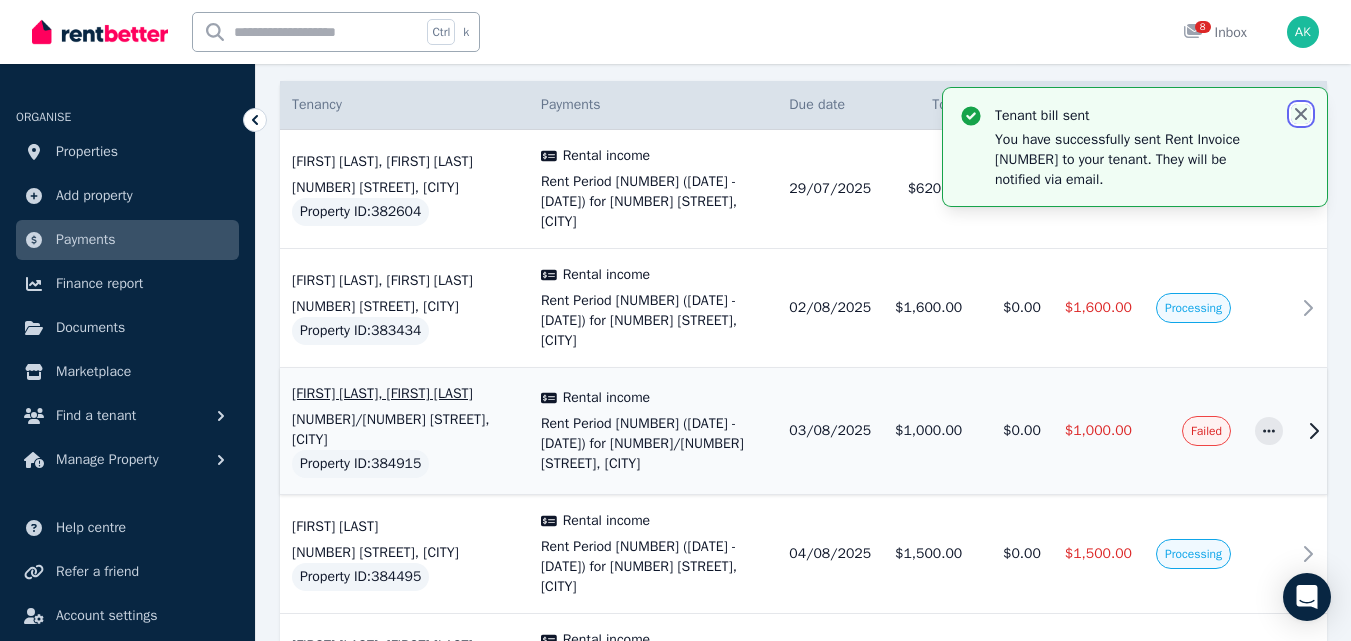 click 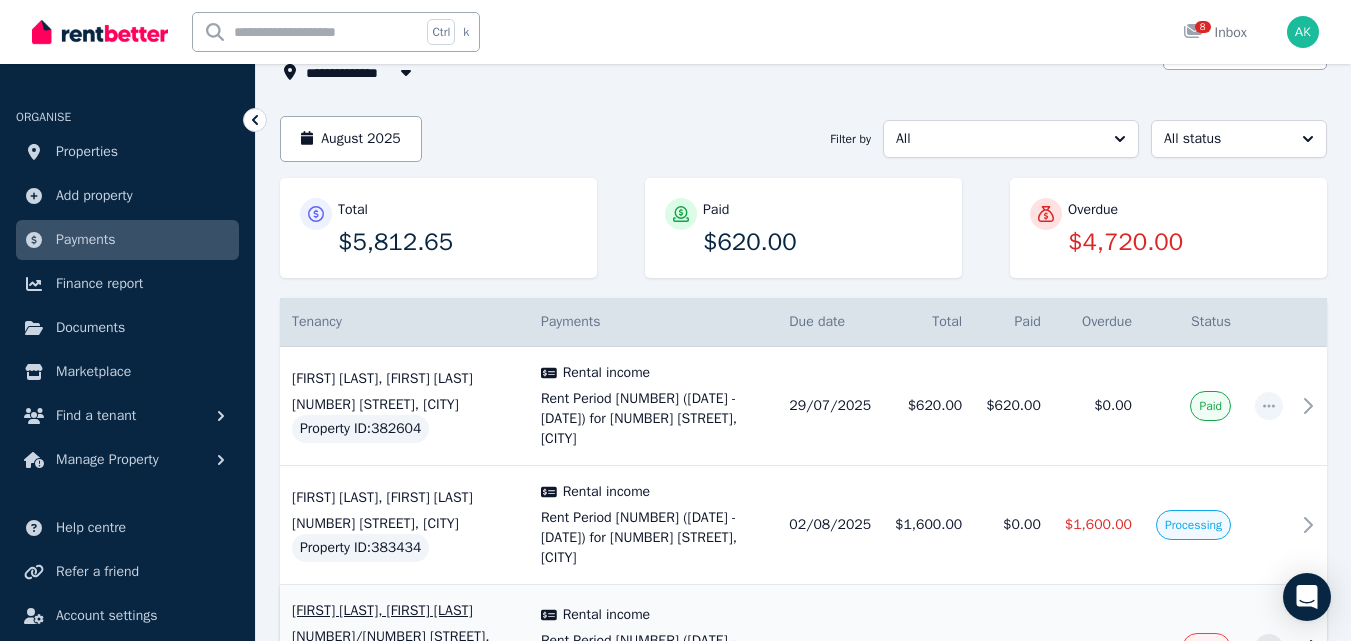 scroll, scrollTop: 131, scrollLeft: 0, axis: vertical 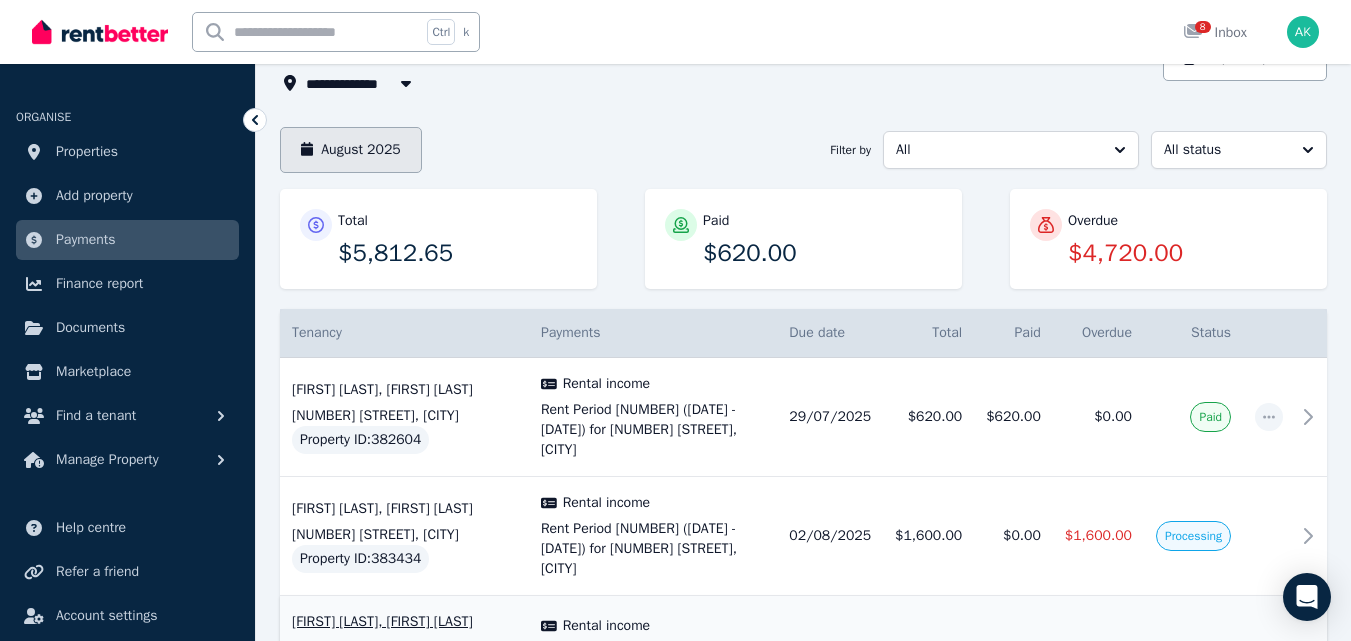 click on "August 2025" at bounding box center [351, 150] 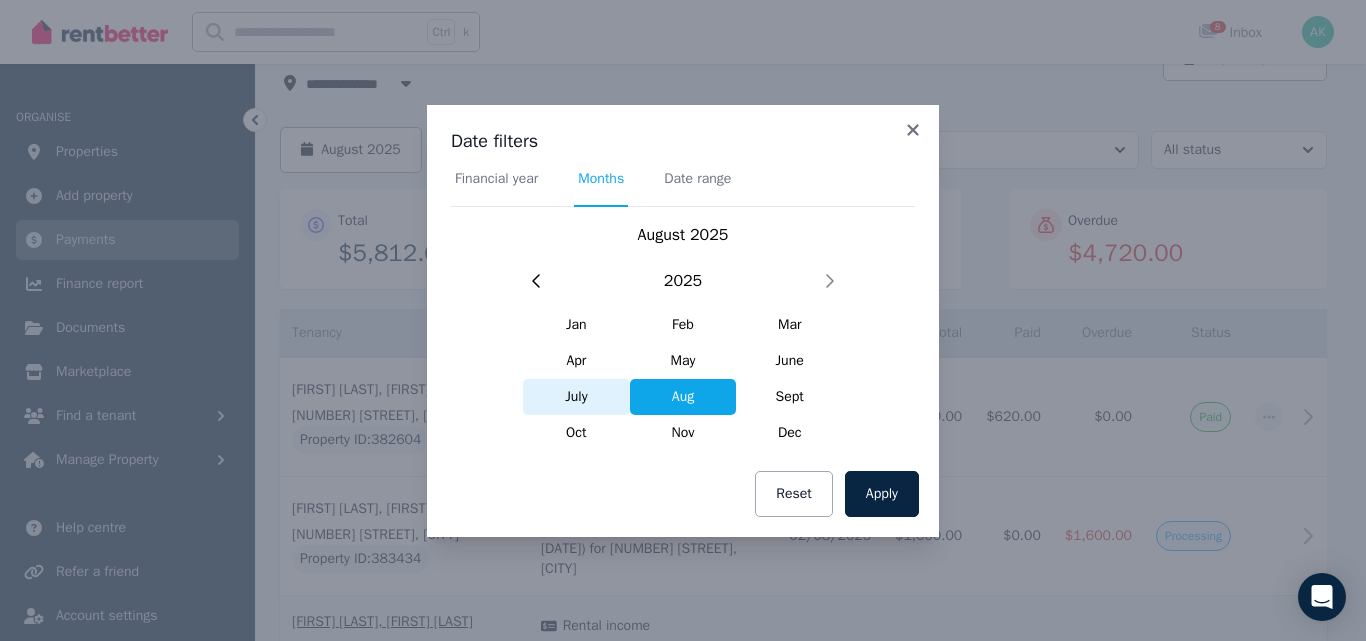 click on "July" at bounding box center (576, 397) 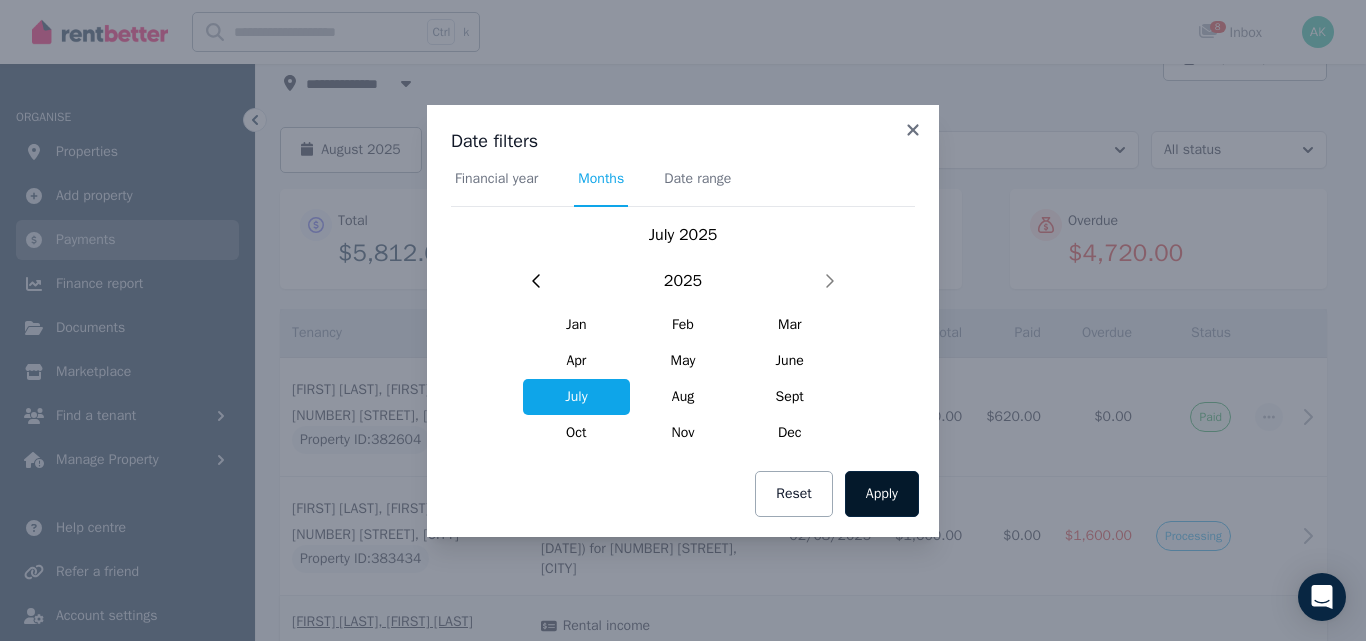 click on "Apply" at bounding box center [882, 494] 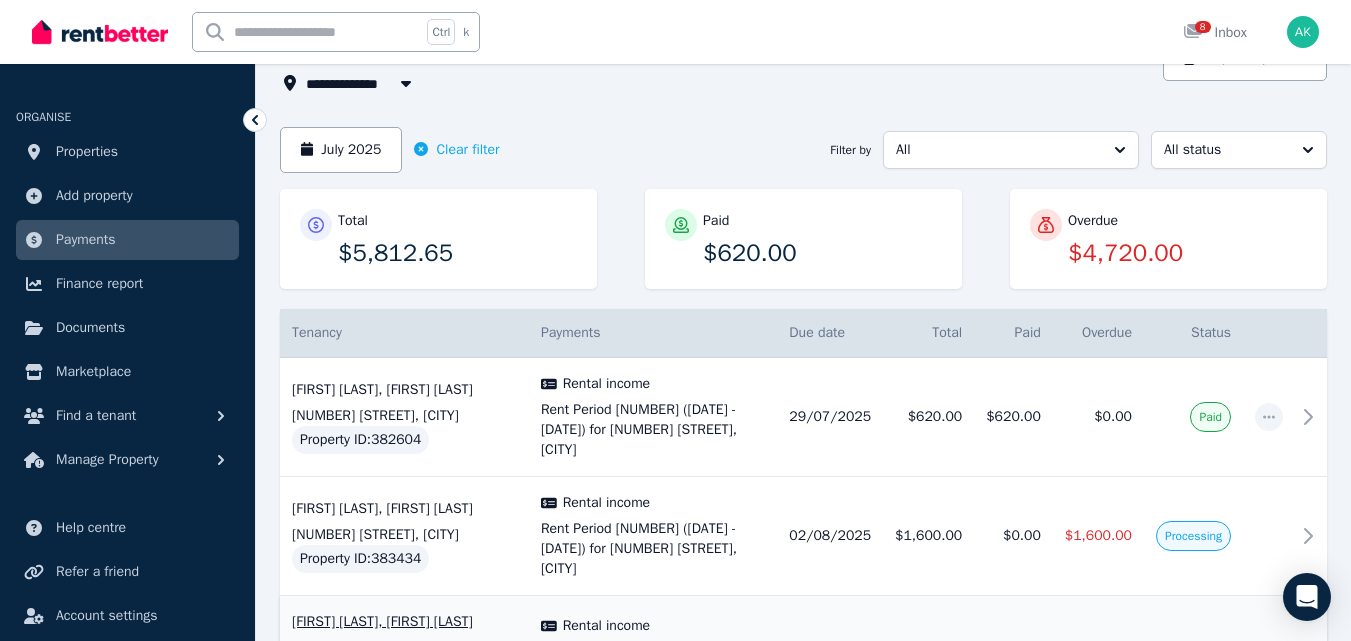 scroll, scrollTop: 0, scrollLeft: 0, axis: both 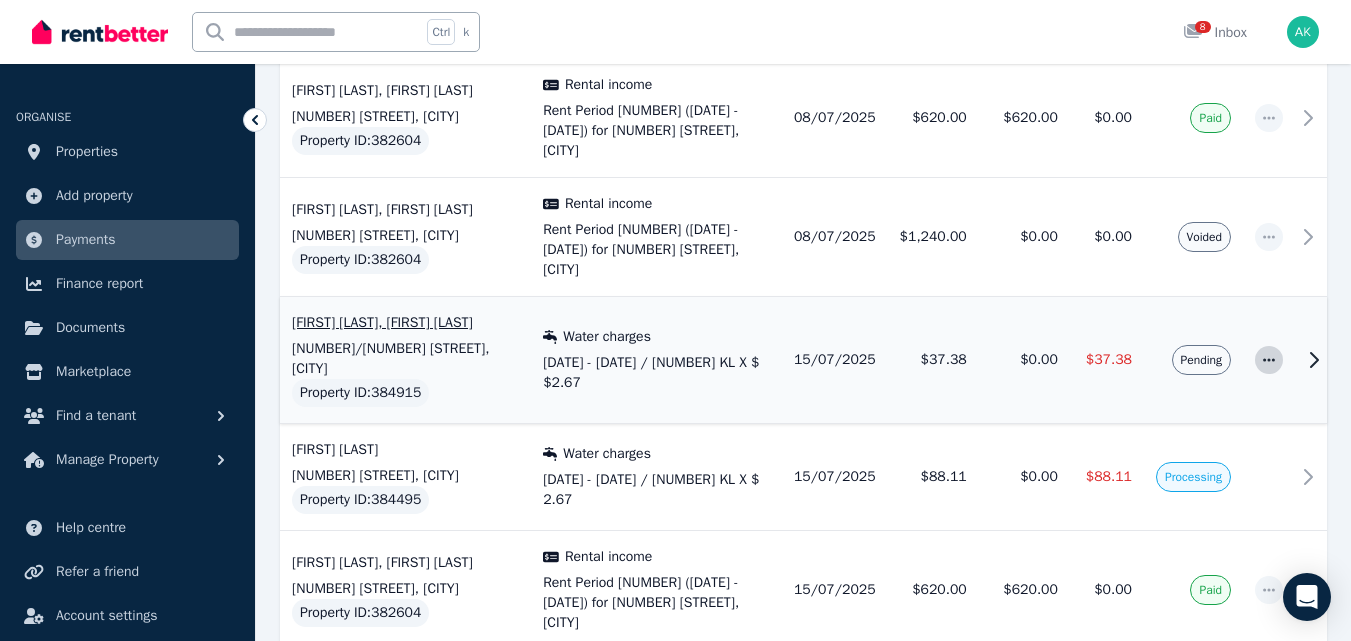 click 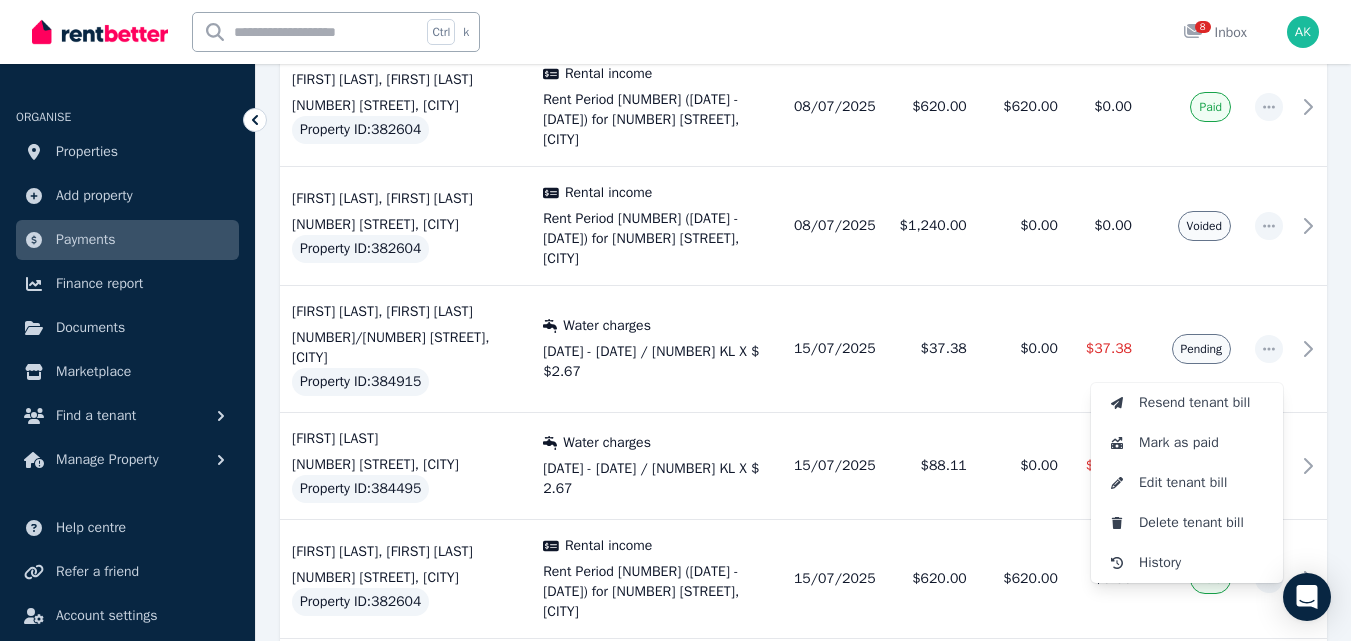 scroll, scrollTop: 1029, scrollLeft: 0, axis: vertical 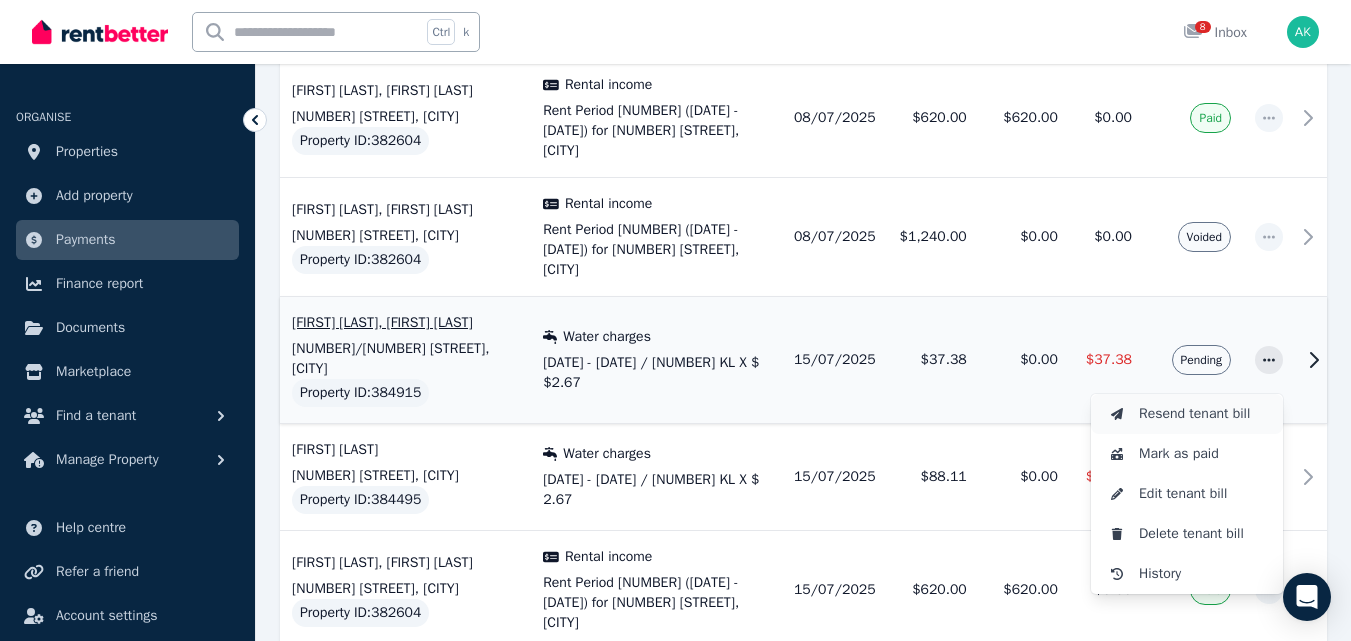 click on "Resend tenant bill" at bounding box center [1203, 414] 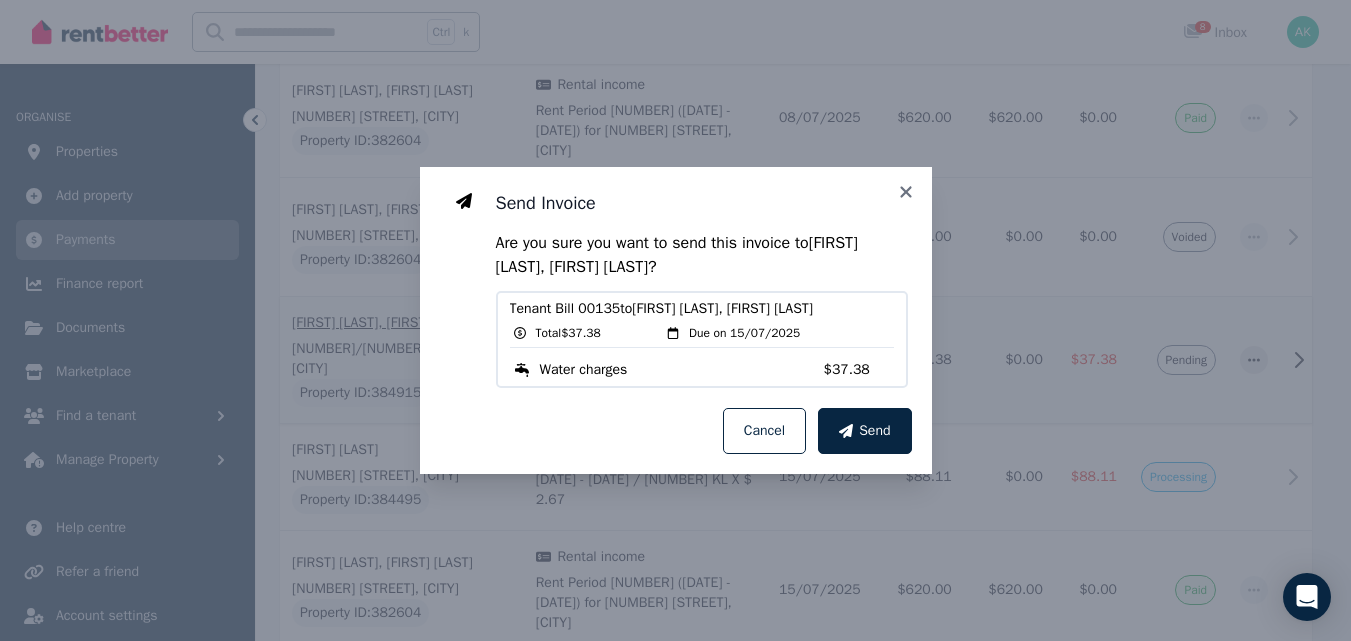 scroll, scrollTop: 1013, scrollLeft: 0, axis: vertical 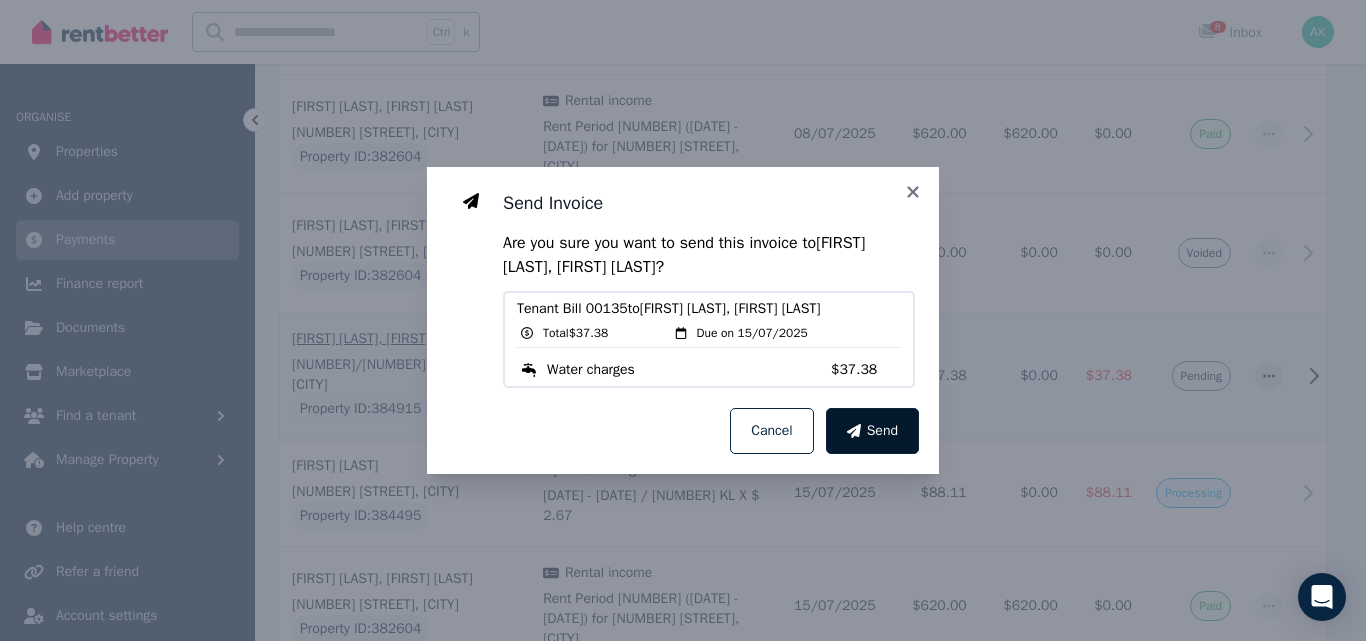 click on "Send" at bounding box center (882, 431) 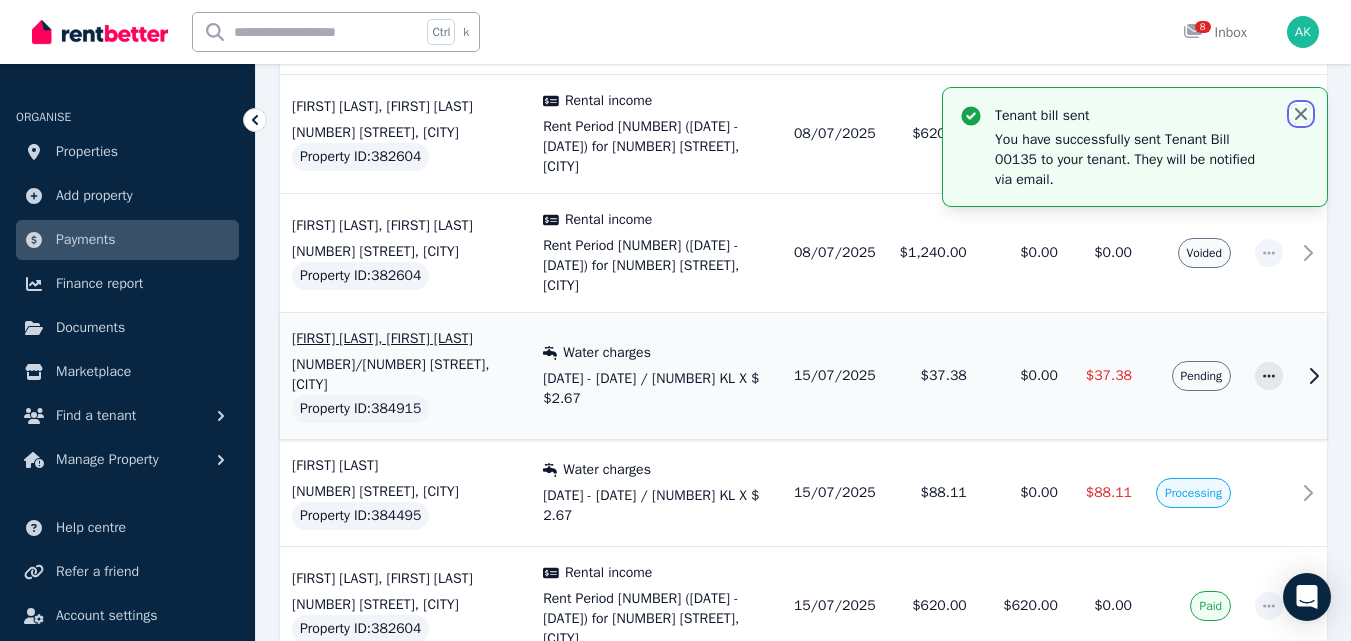 click 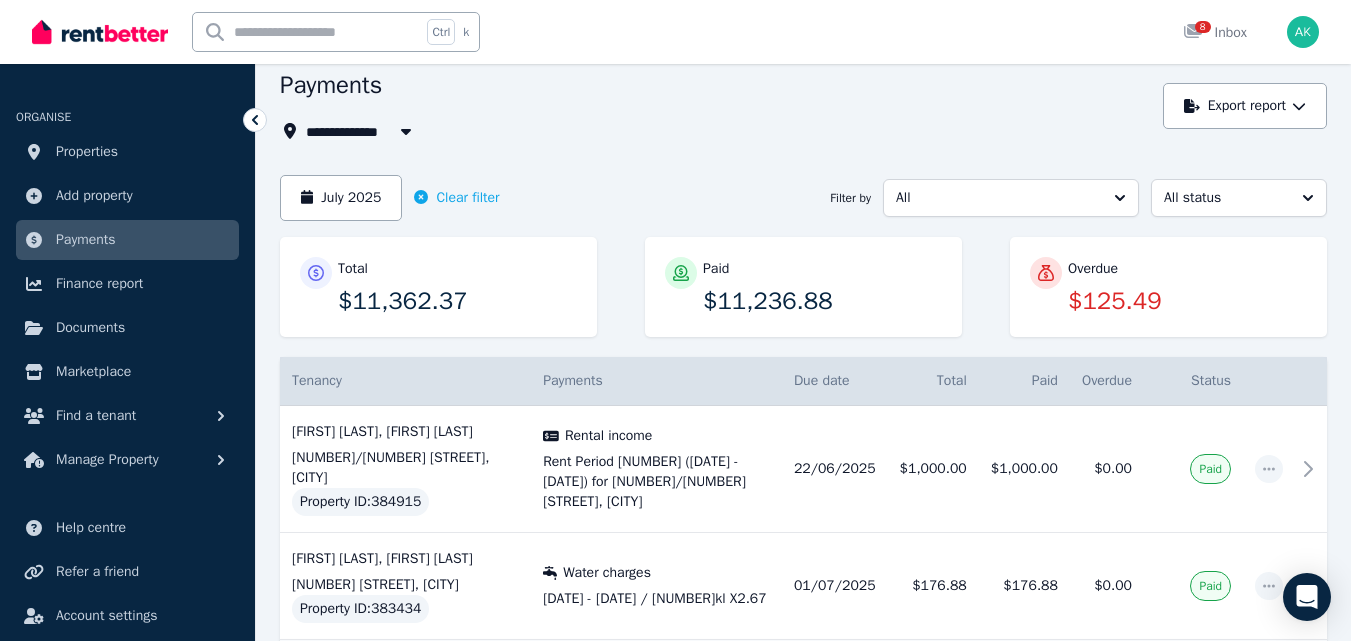 scroll, scrollTop: 0, scrollLeft: 0, axis: both 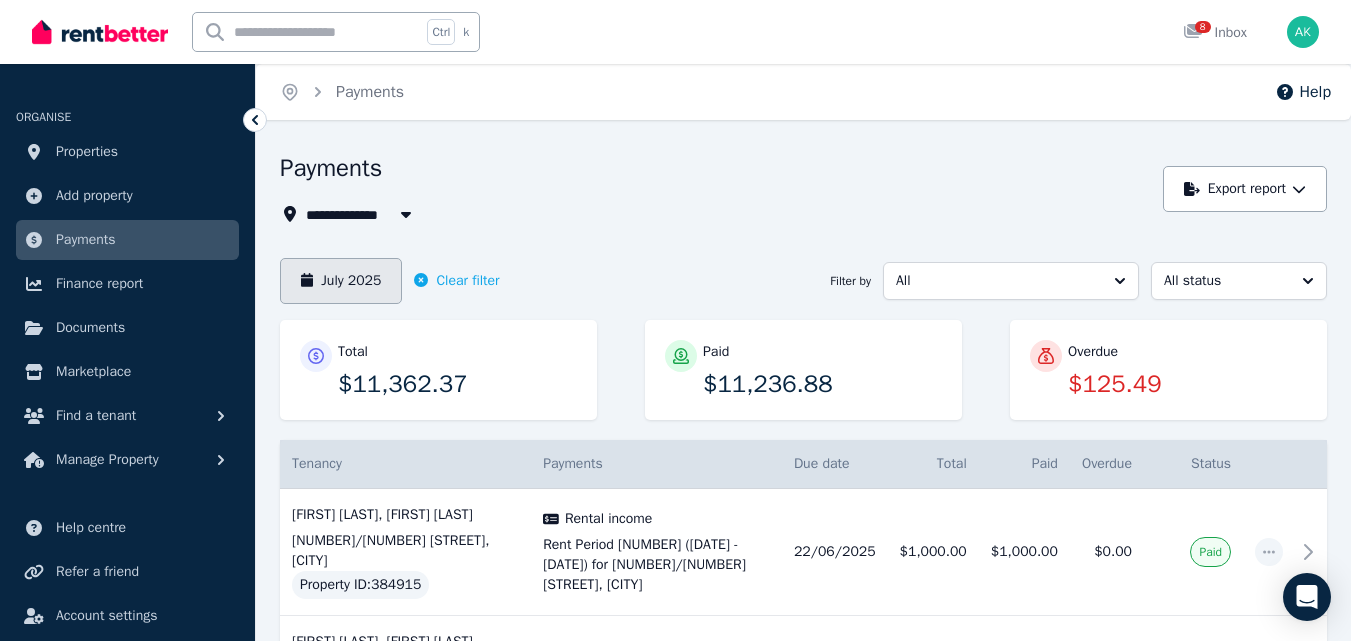 click on "July 2025" at bounding box center (341, 281) 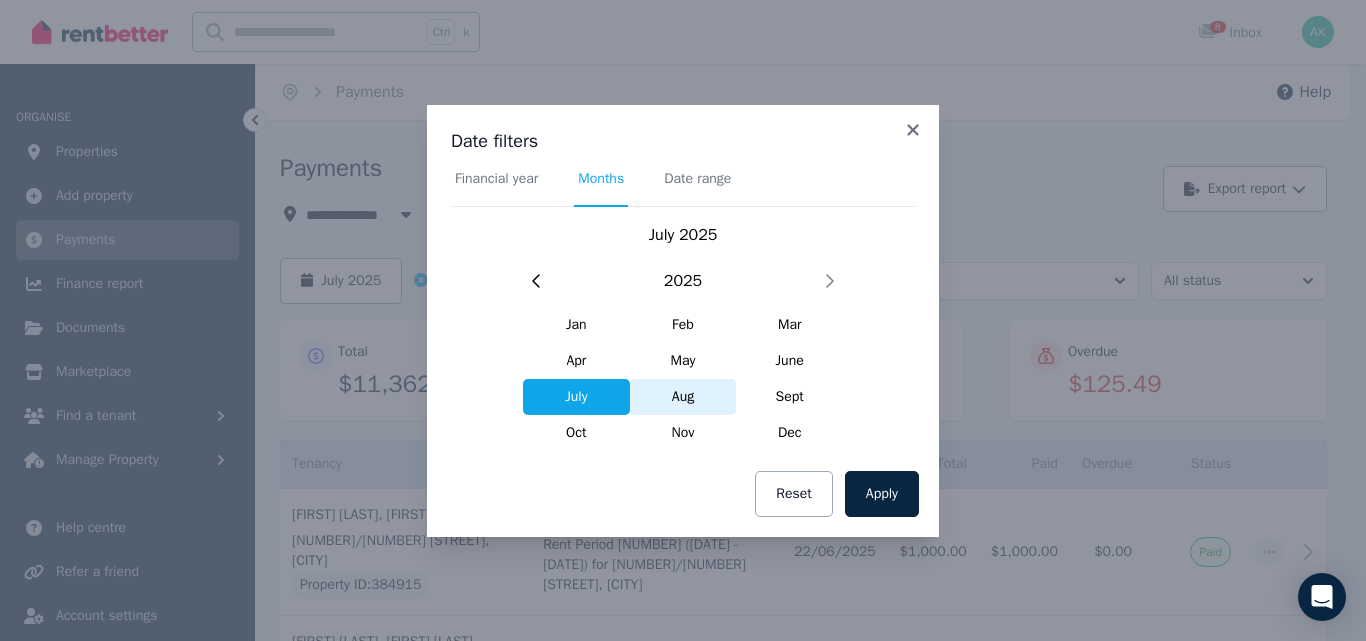 click on "Aug" at bounding box center [683, 397] 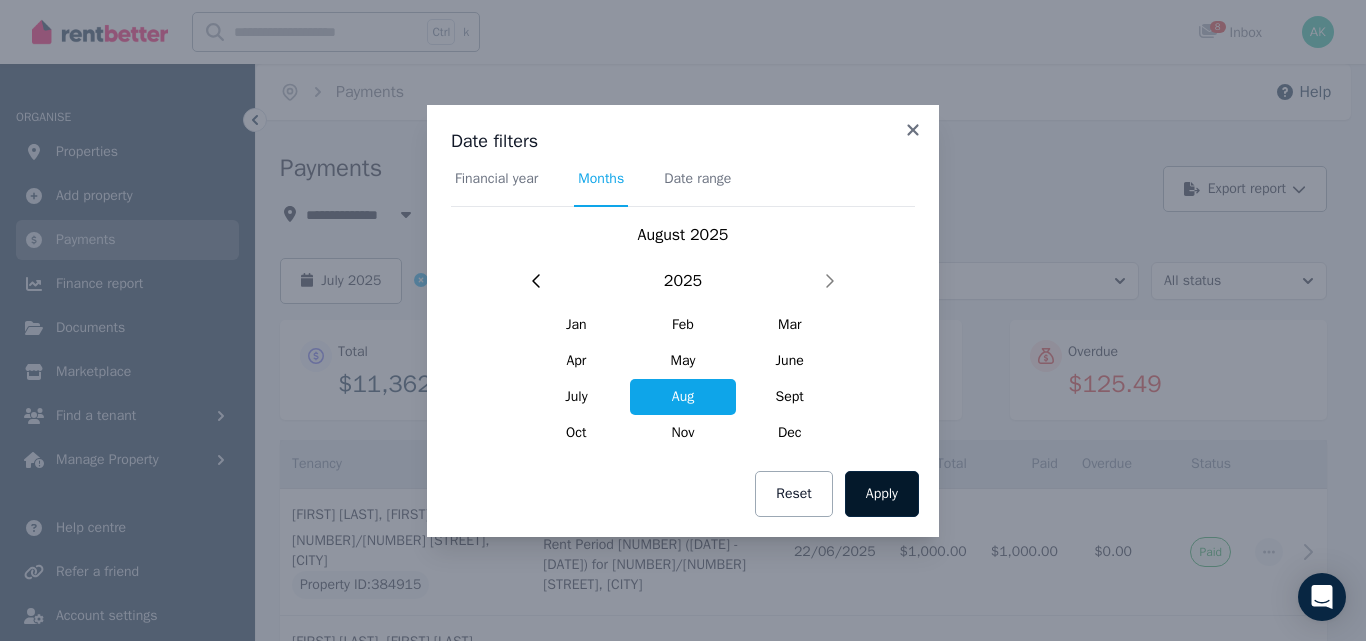 click on "Apply" at bounding box center [882, 494] 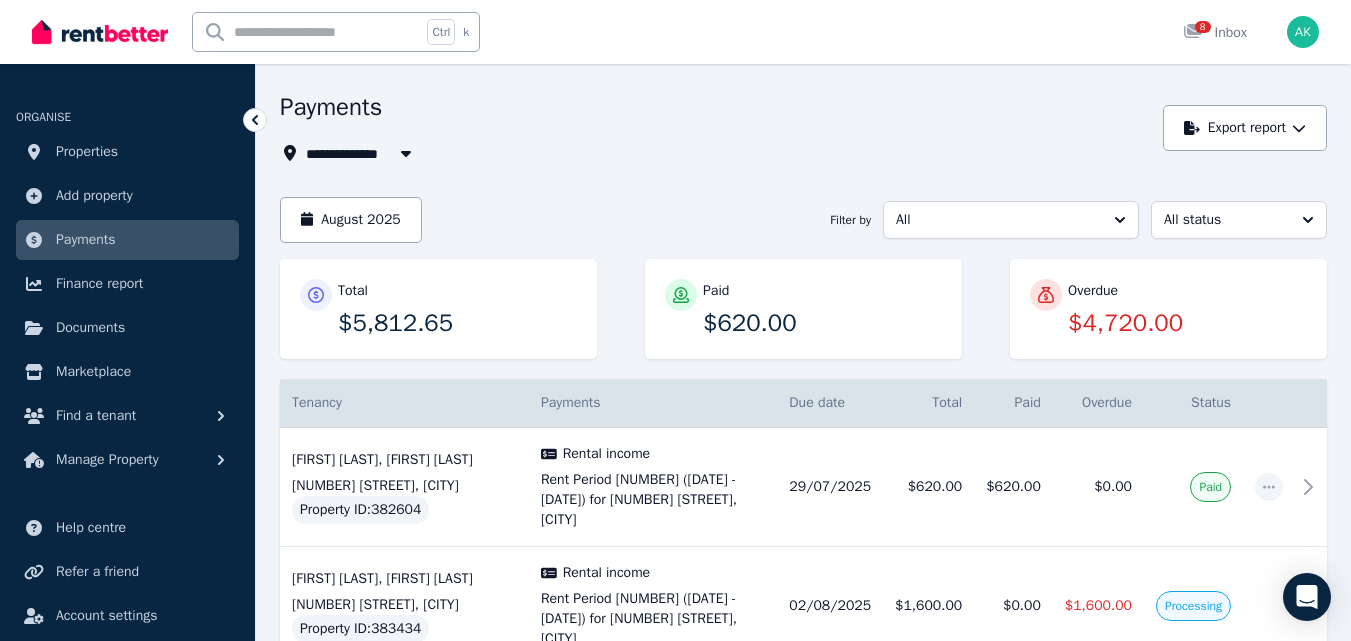 scroll, scrollTop: 0, scrollLeft: 0, axis: both 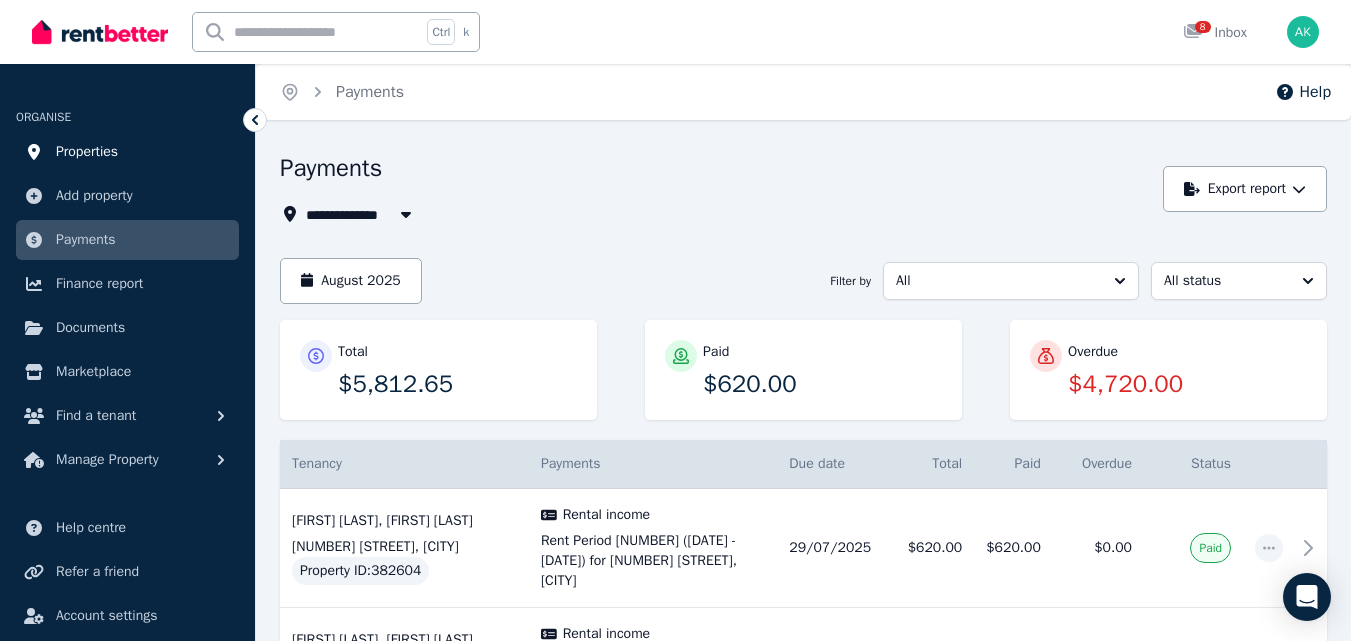 click on "Properties" at bounding box center [87, 152] 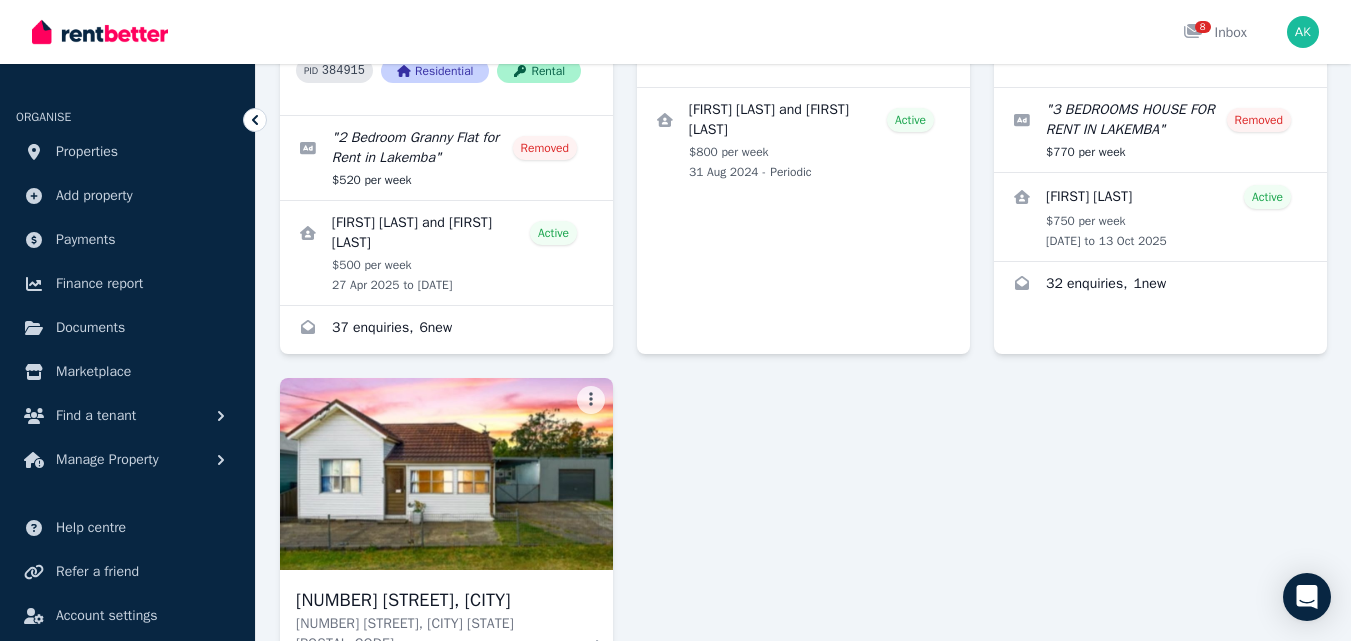 scroll, scrollTop: 487, scrollLeft: 0, axis: vertical 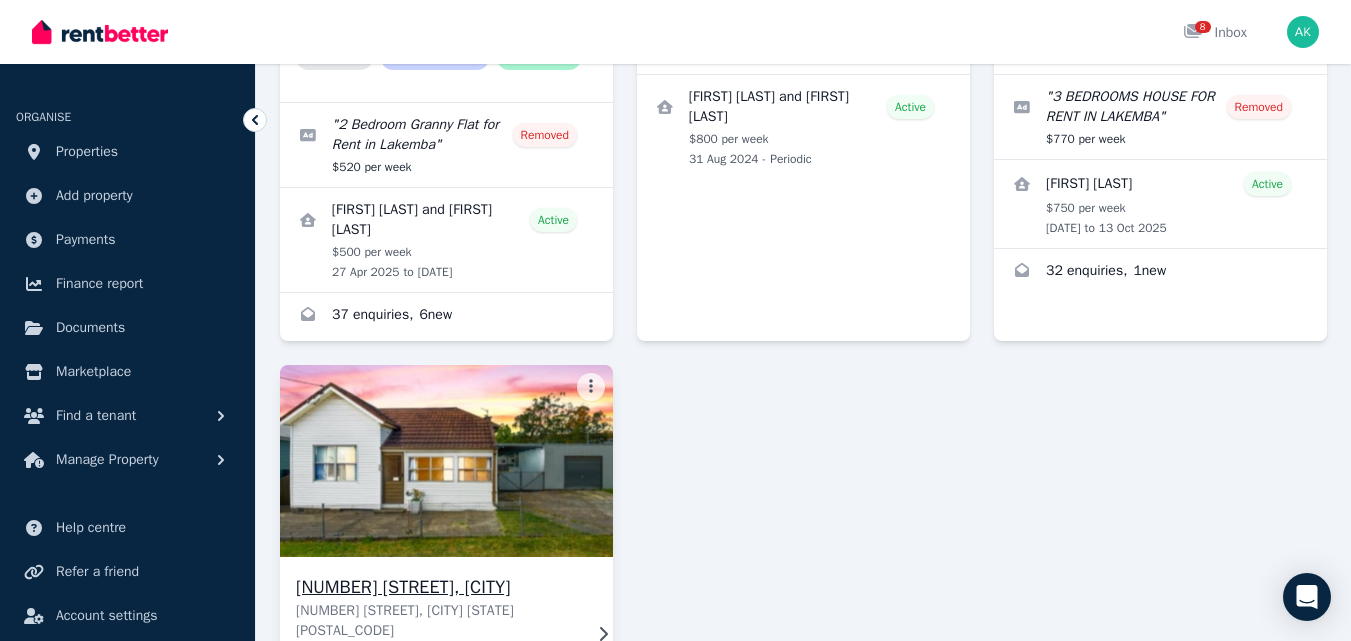 click on "[NUMBER] [STREET], [CITY]" at bounding box center [438, 587] 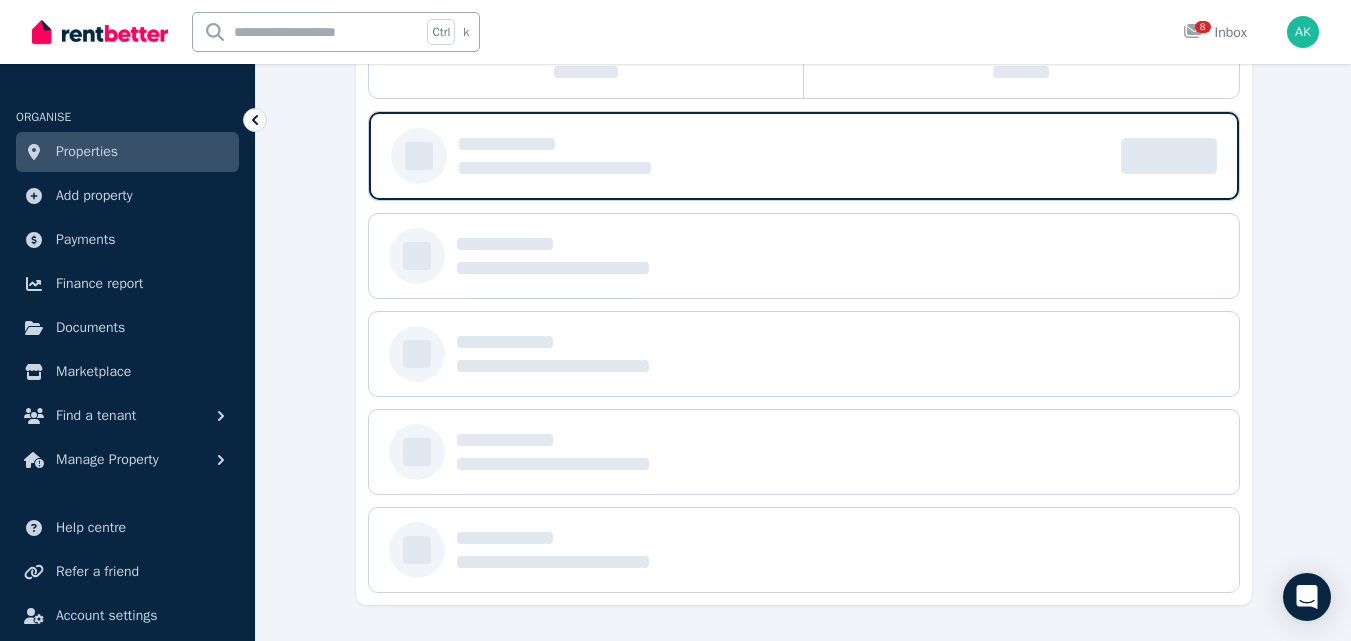 scroll, scrollTop: 0, scrollLeft: 0, axis: both 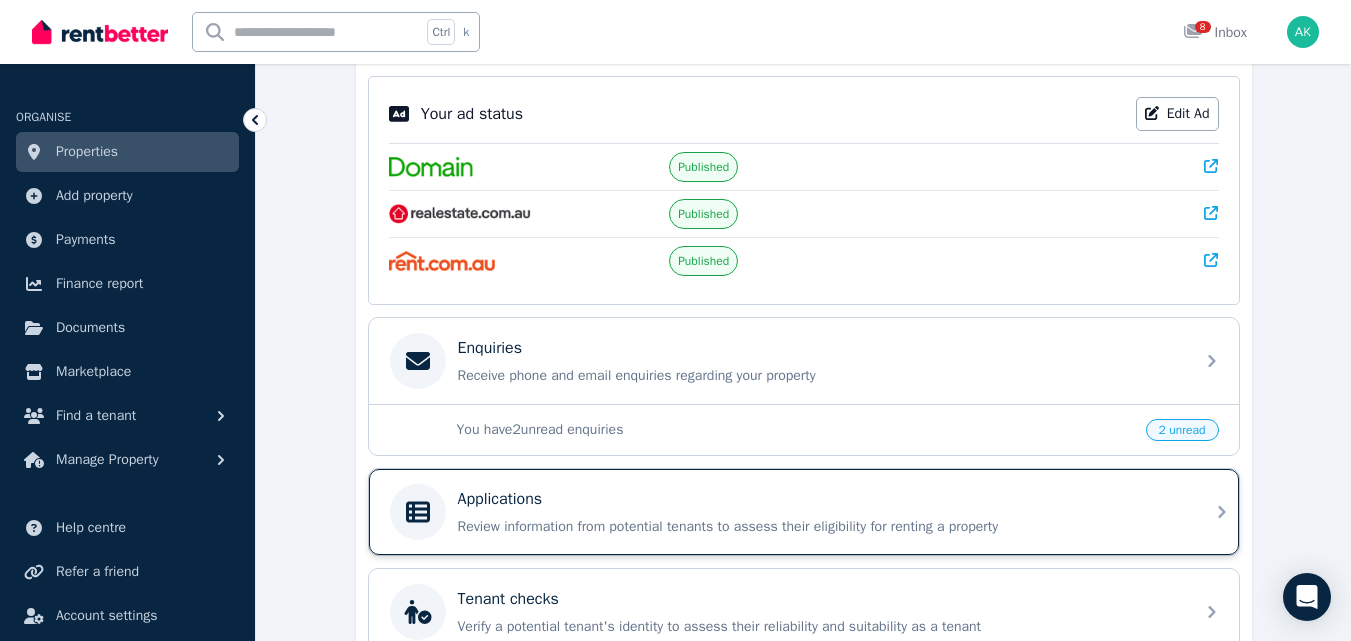 click on "Review information from potential tenants to assess their eligibility for renting a property" at bounding box center [820, 527] 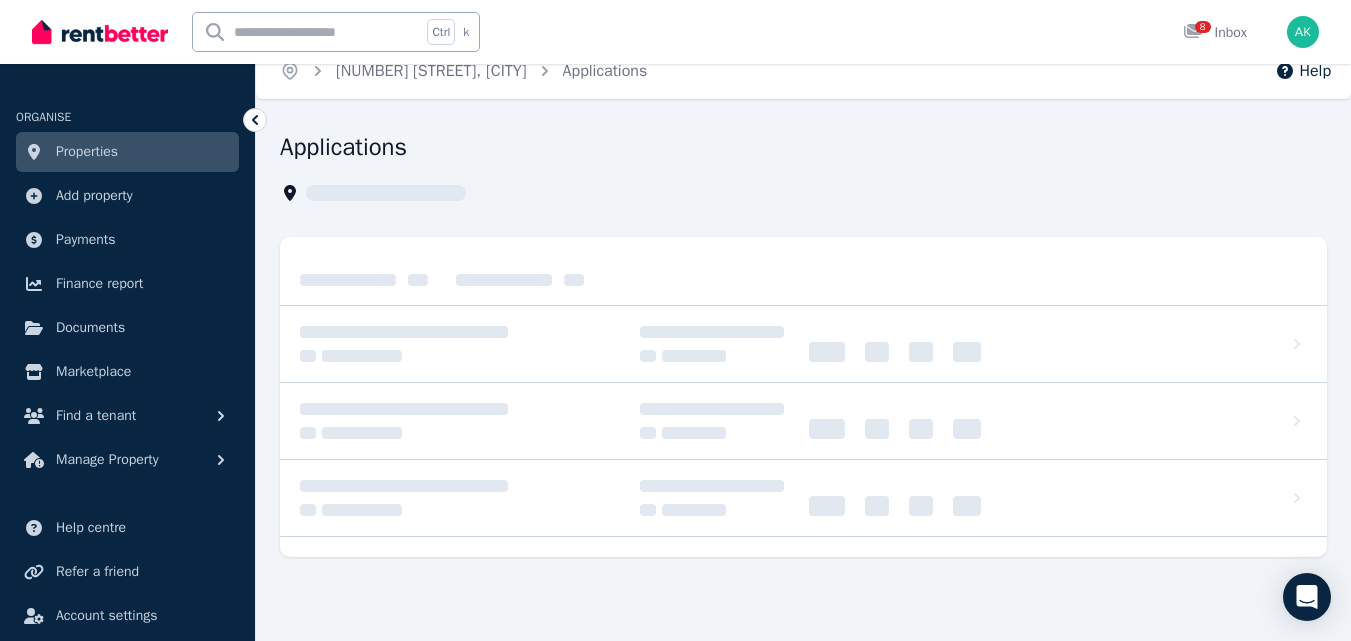 scroll, scrollTop: 0, scrollLeft: 0, axis: both 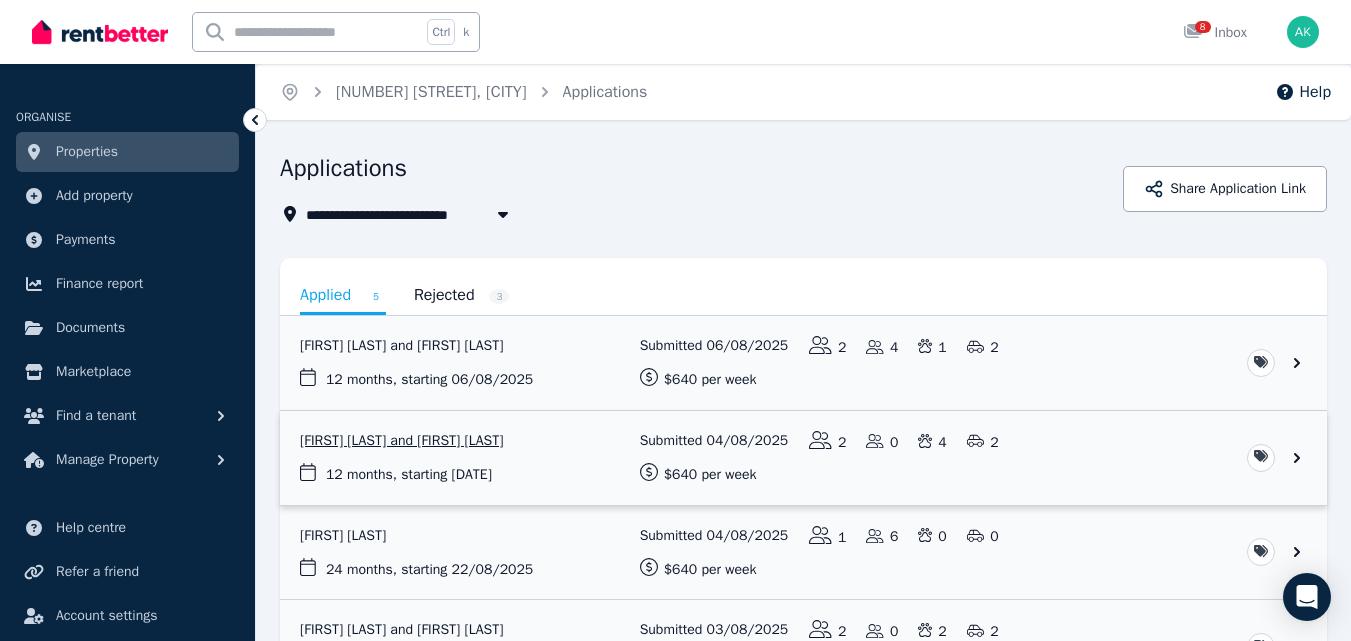 click at bounding box center [803, 458] 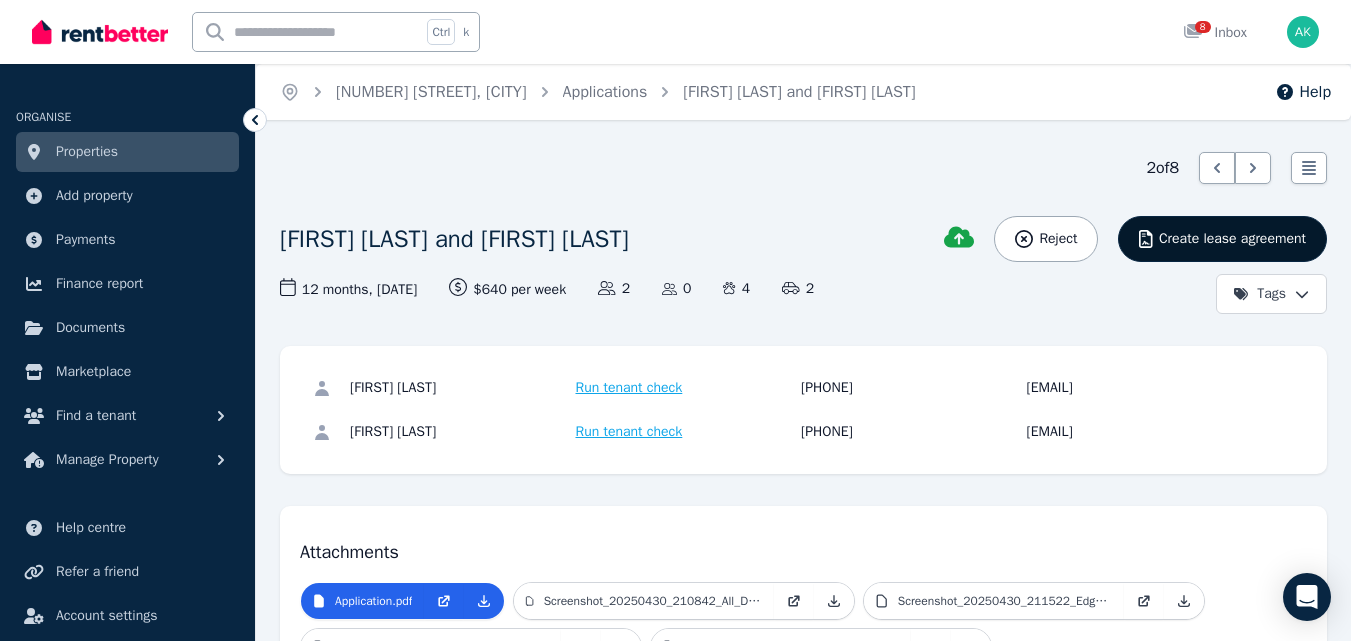 click on "Create lease agreement" at bounding box center (1232, 239) 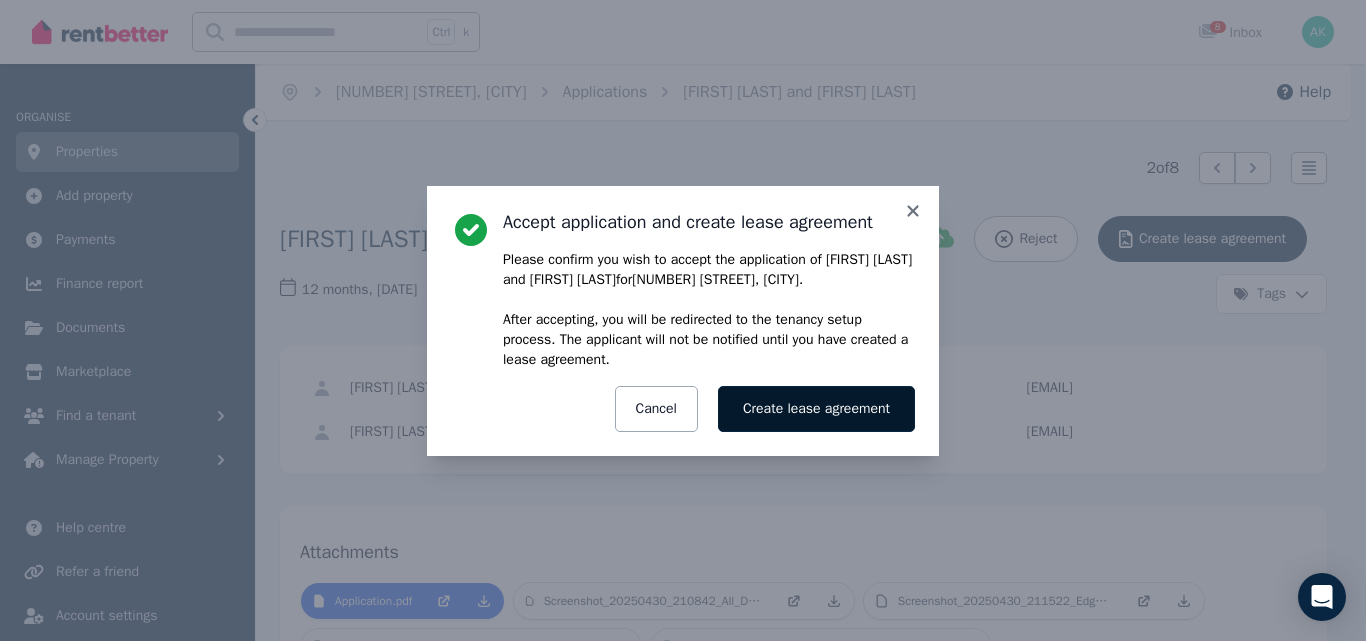 click on "Create lease agreement" at bounding box center [816, 409] 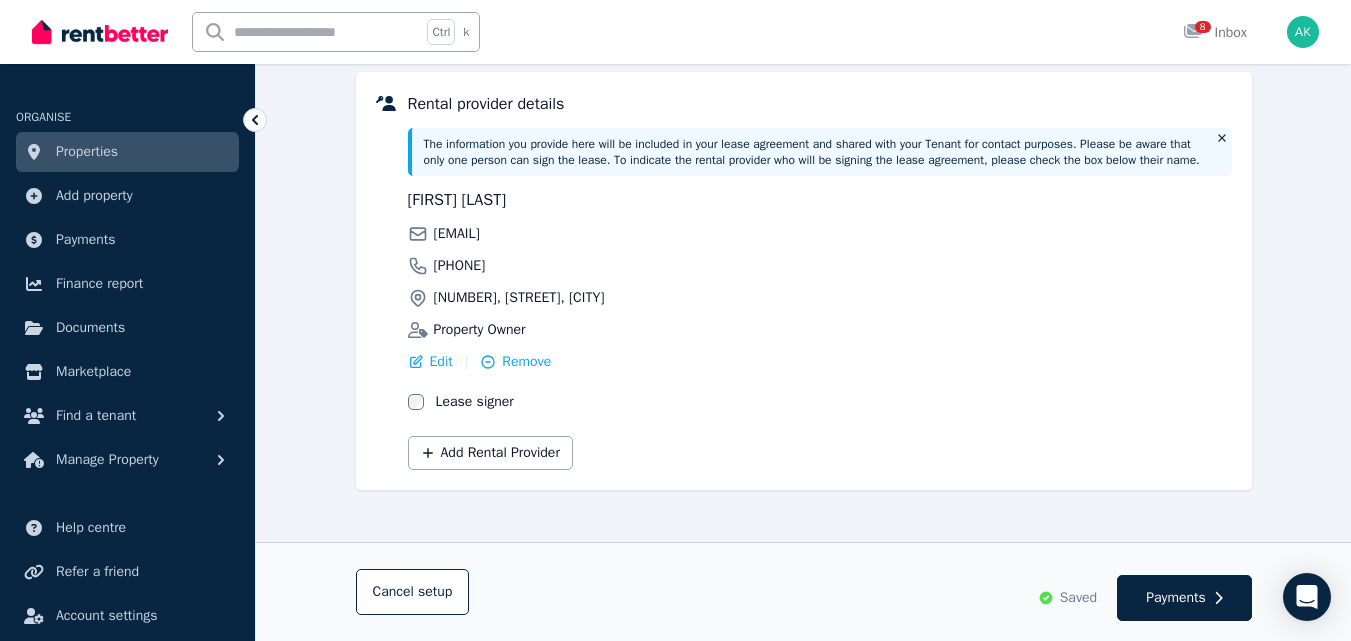 scroll, scrollTop: 522, scrollLeft: 0, axis: vertical 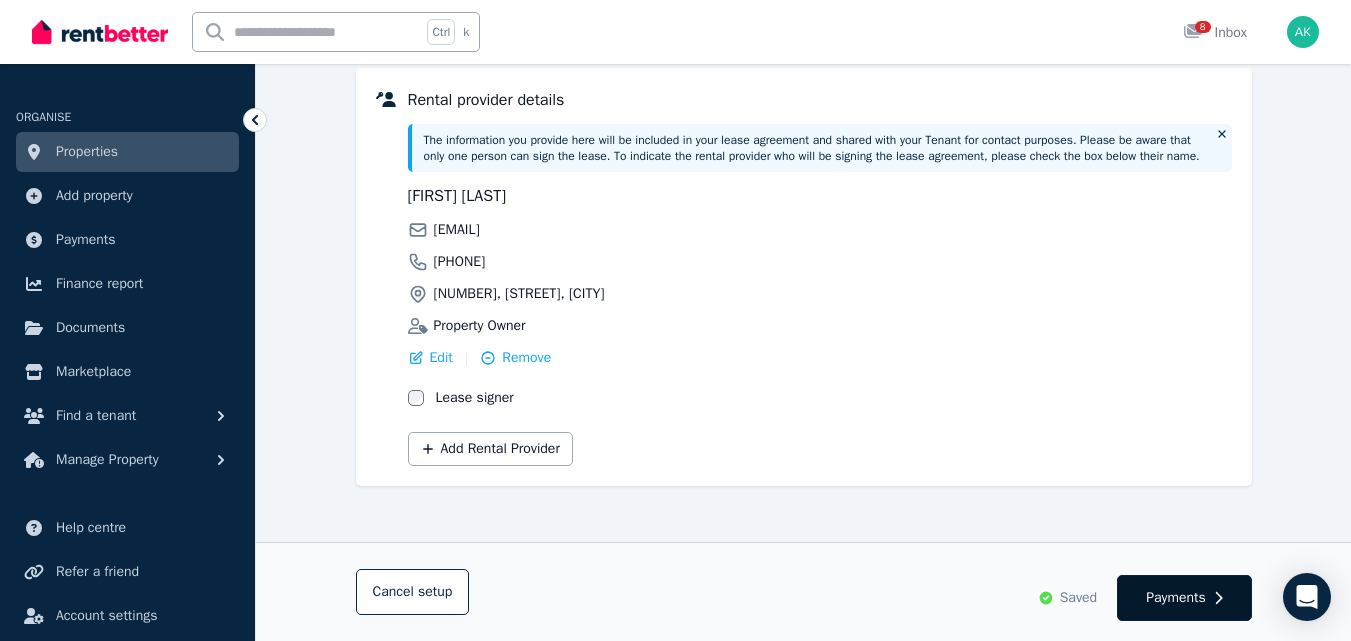 click on "Payments" at bounding box center [1176, 598] 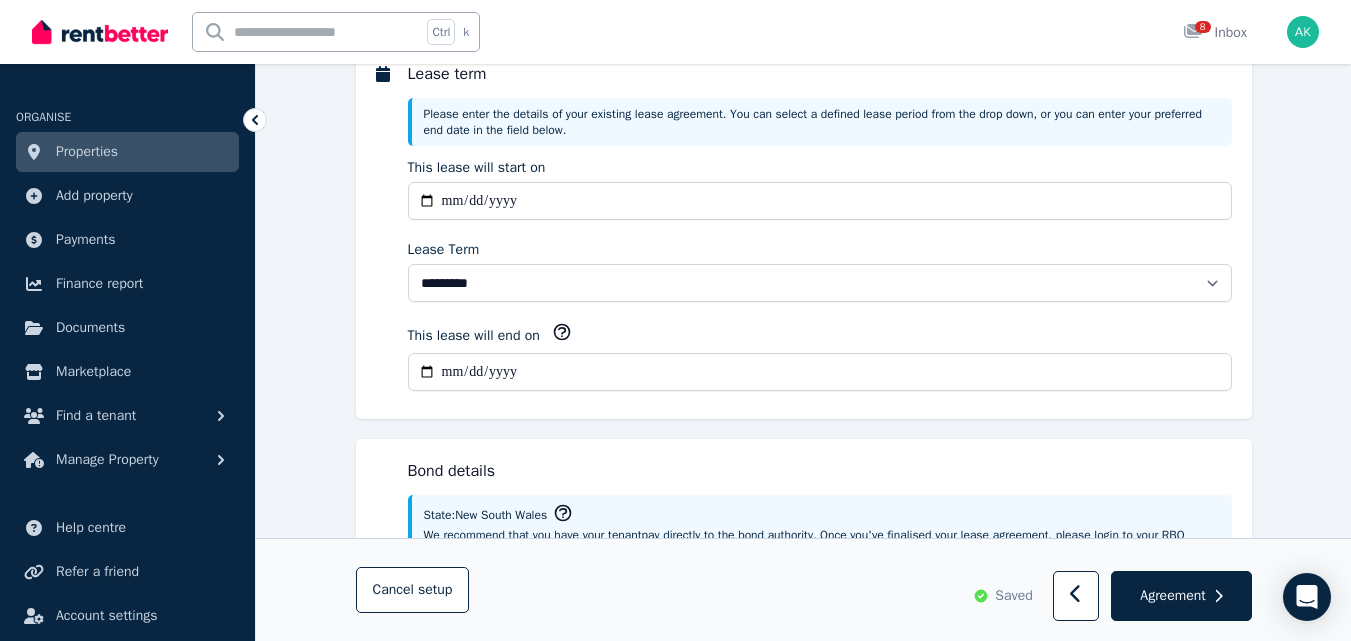 scroll, scrollTop: 0, scrollLeft: 0, axis: both 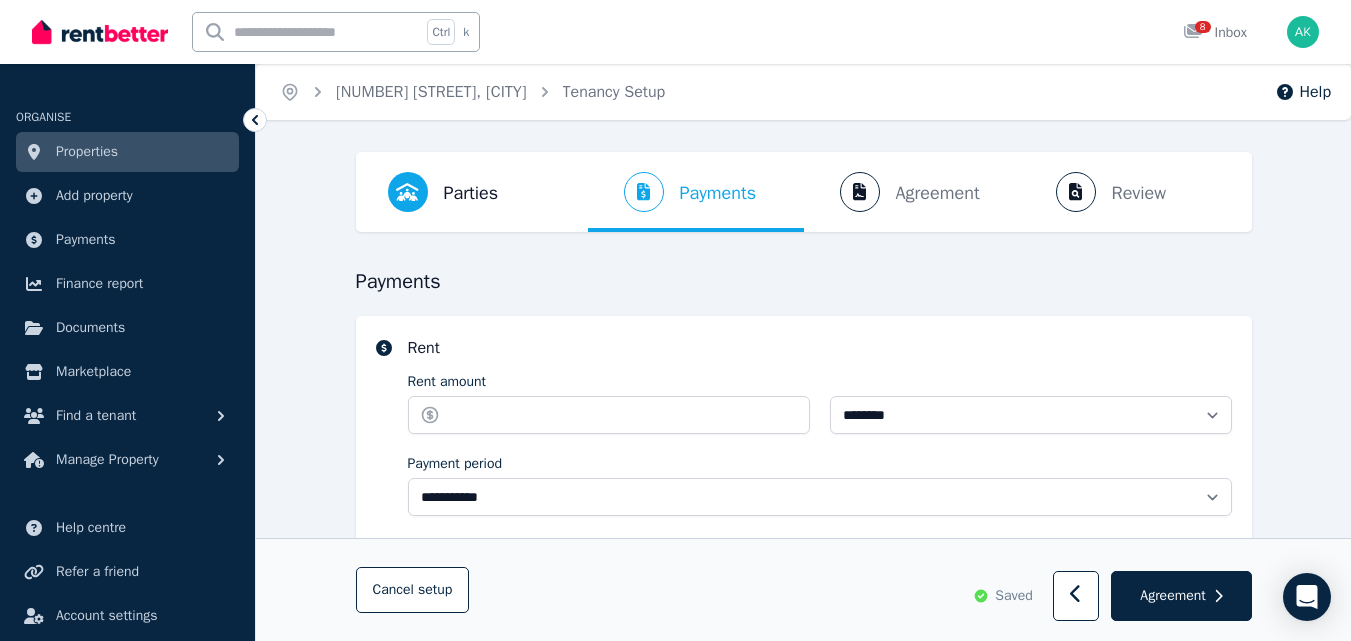 select on "**********" 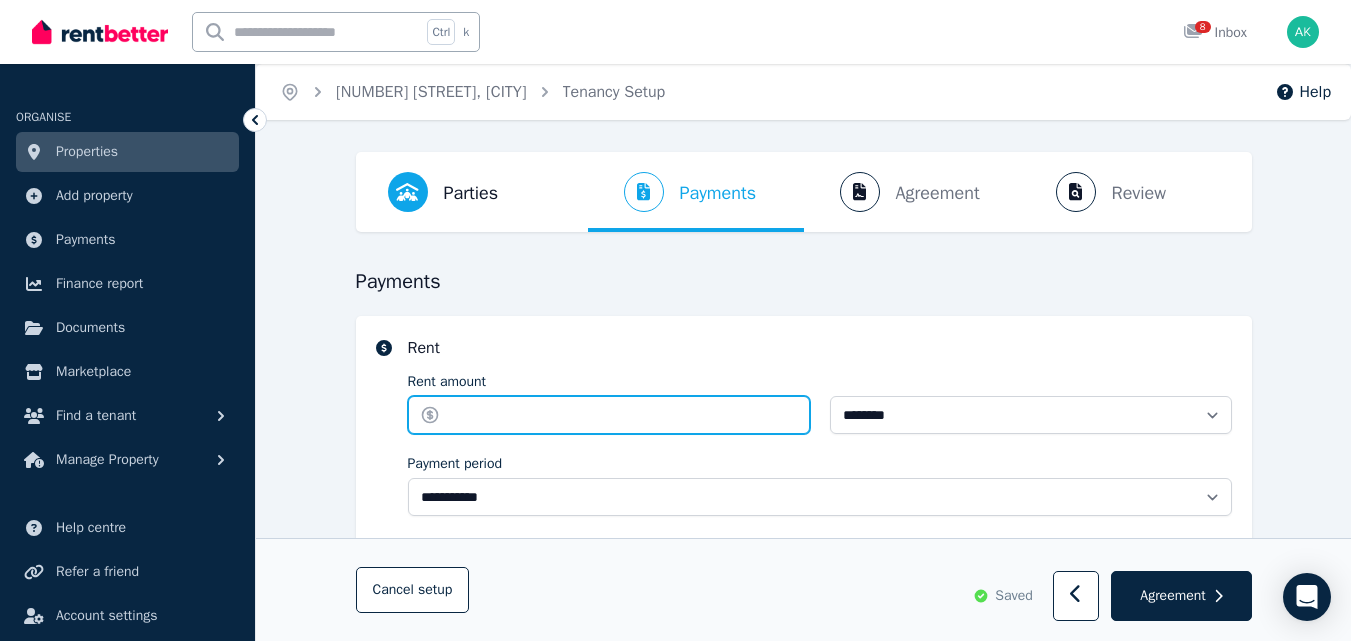 click on "Rent amount" at bounding box center [609, 415] 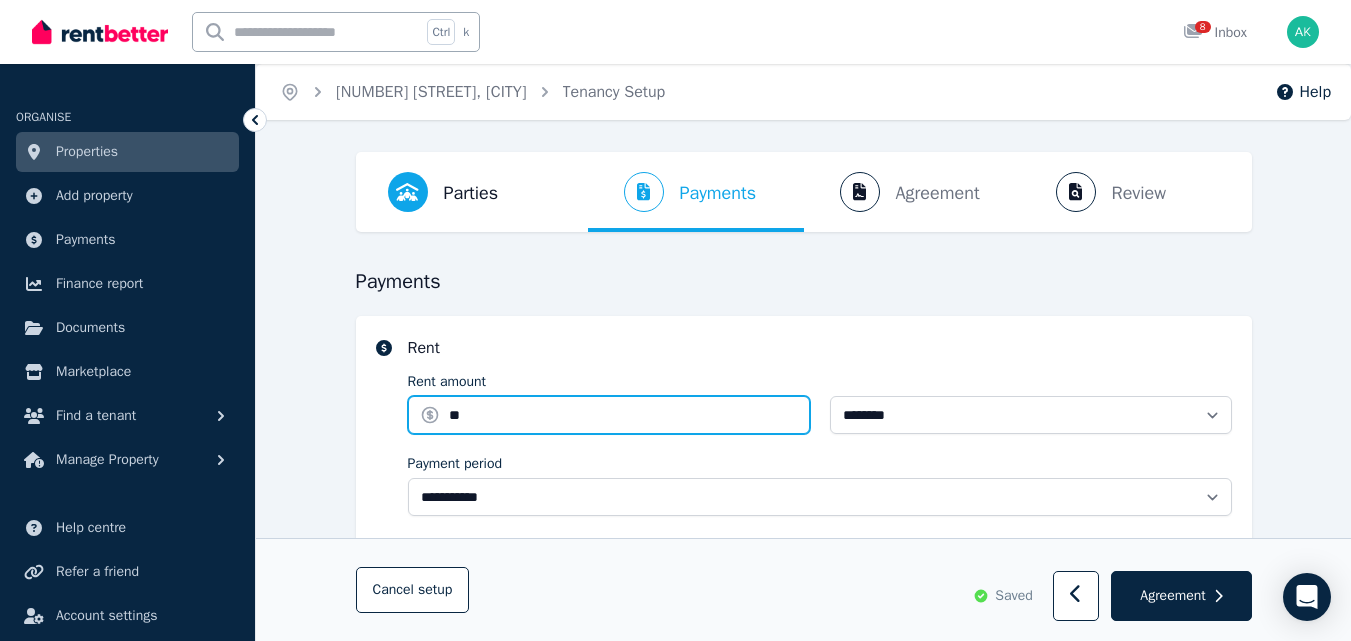 type on "***" 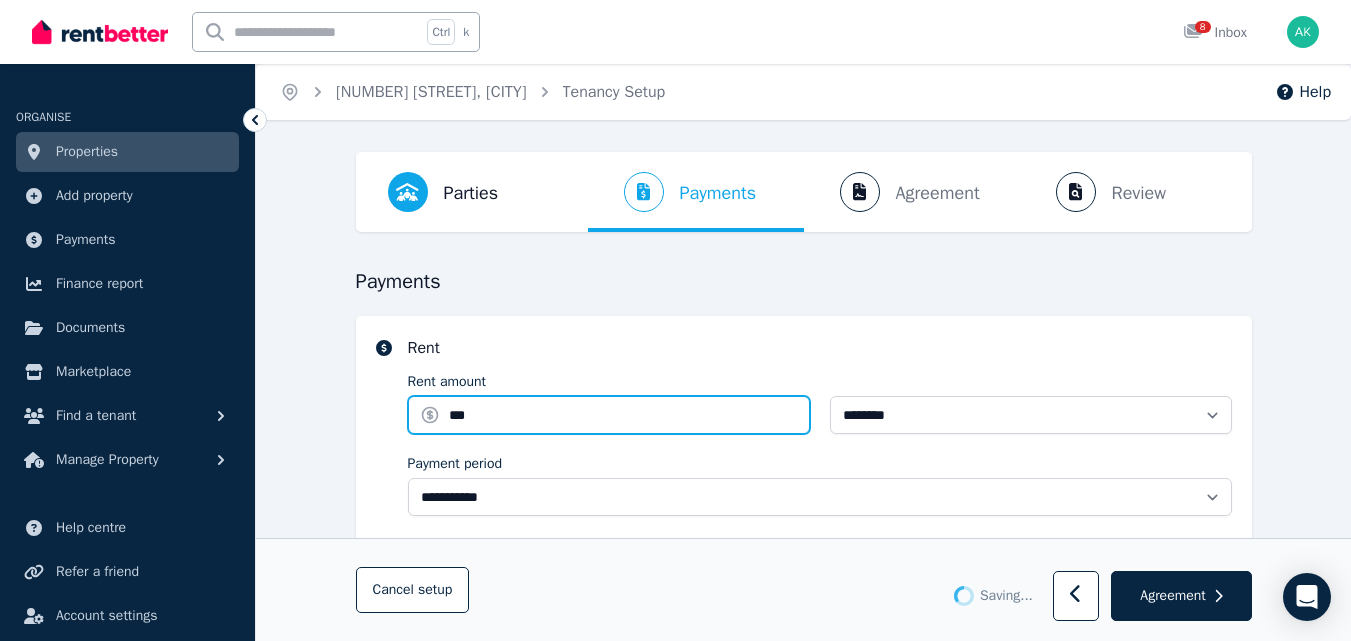 type 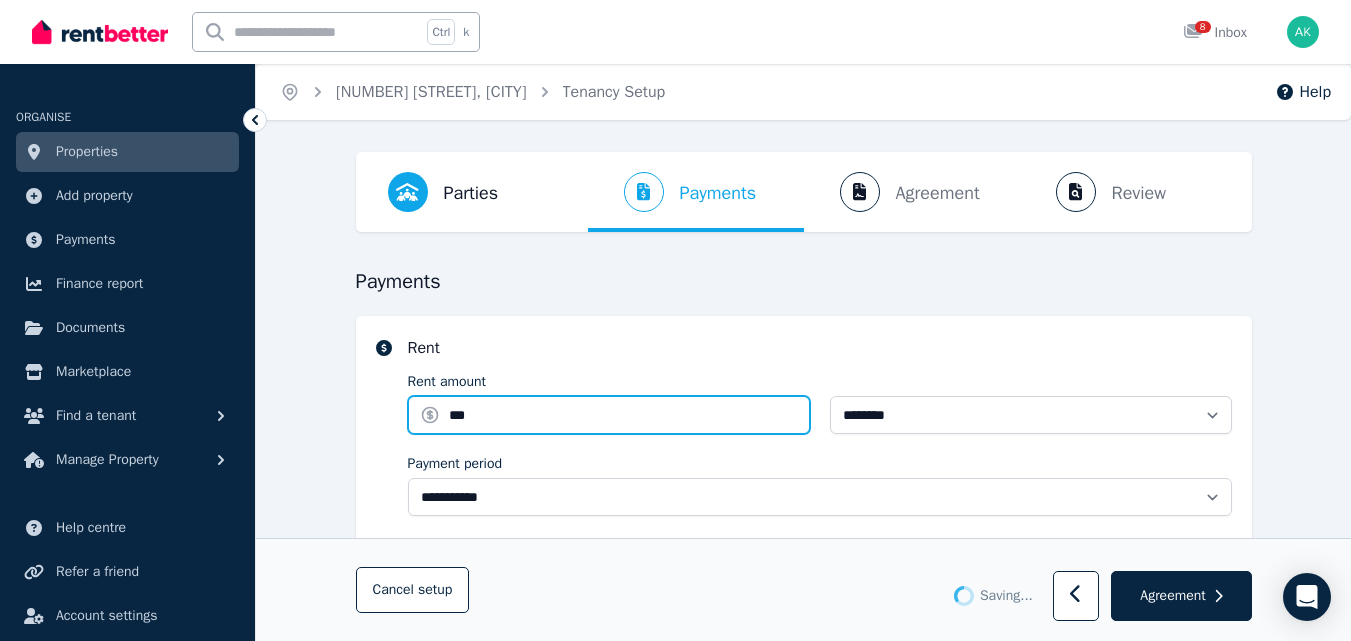 type on "**********" 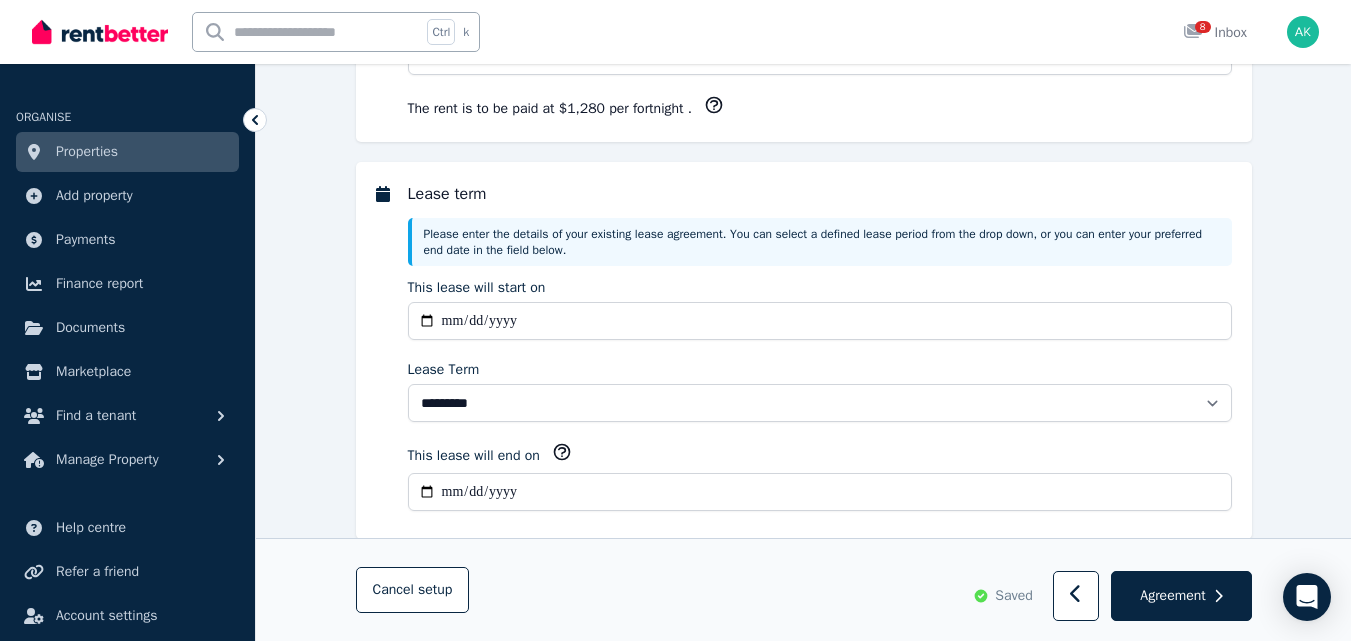 scroll, scrollTop: 445, scrollLeft: 0, axis: vertical 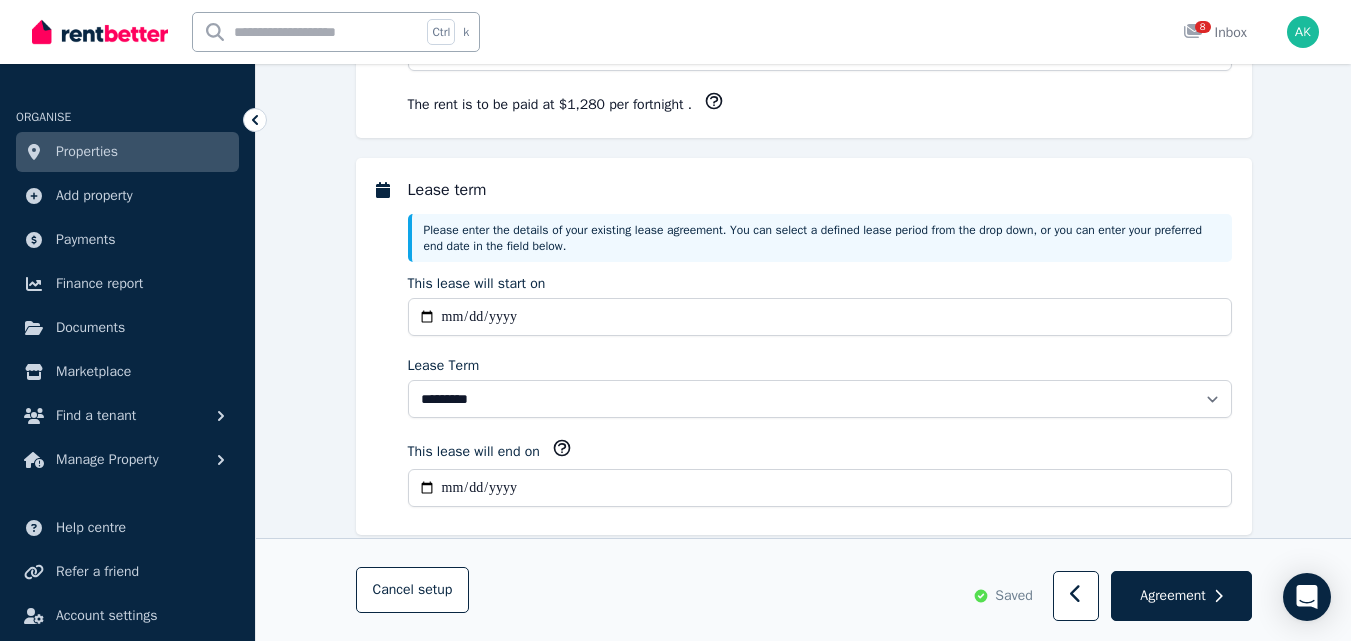 type on "******" 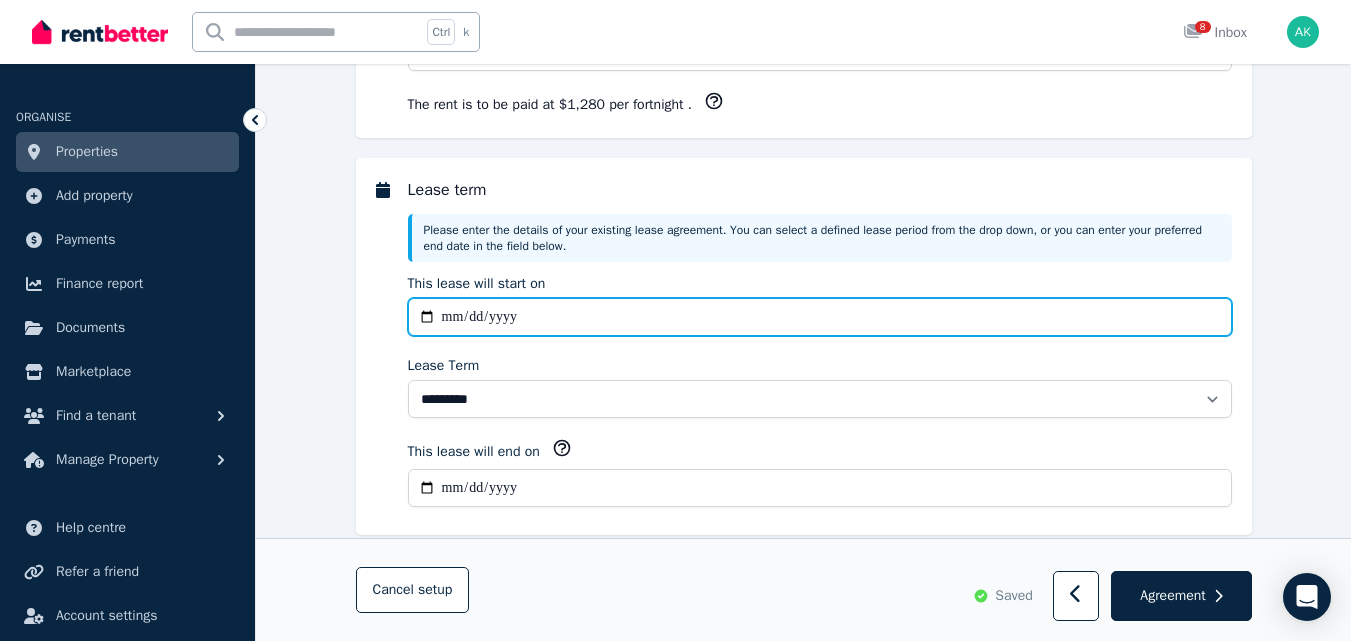 click on "**********" at bounding box center [820, 317] 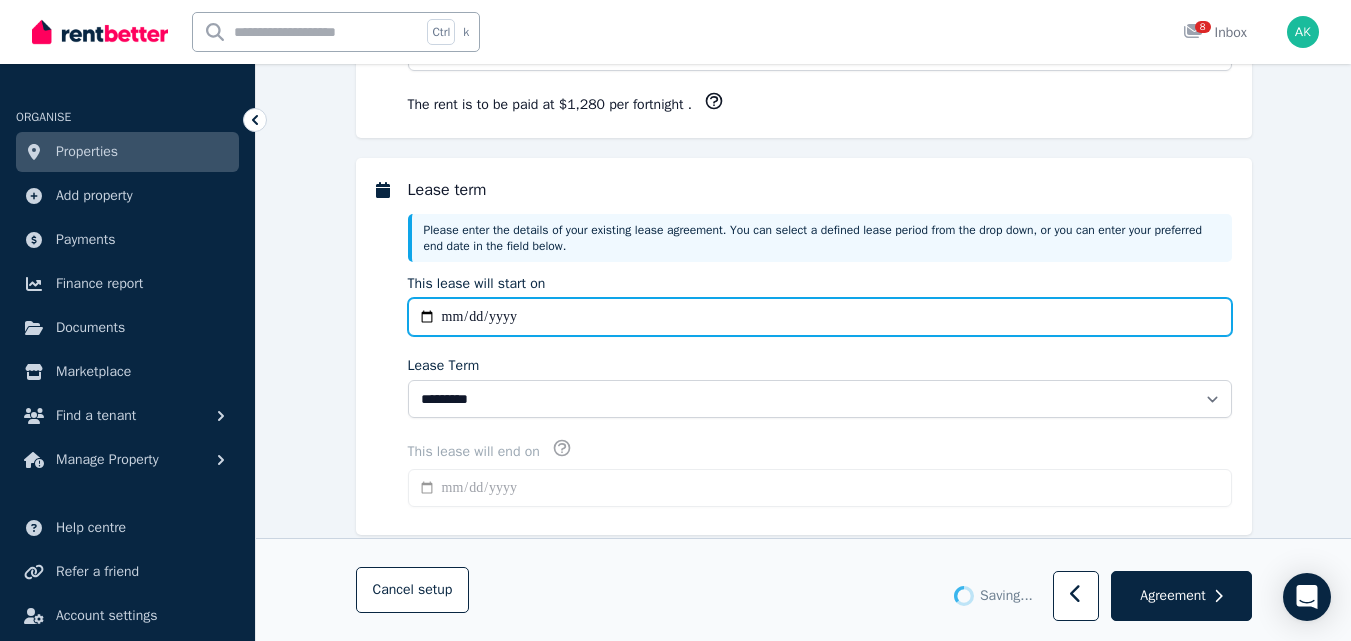 type on "**********" 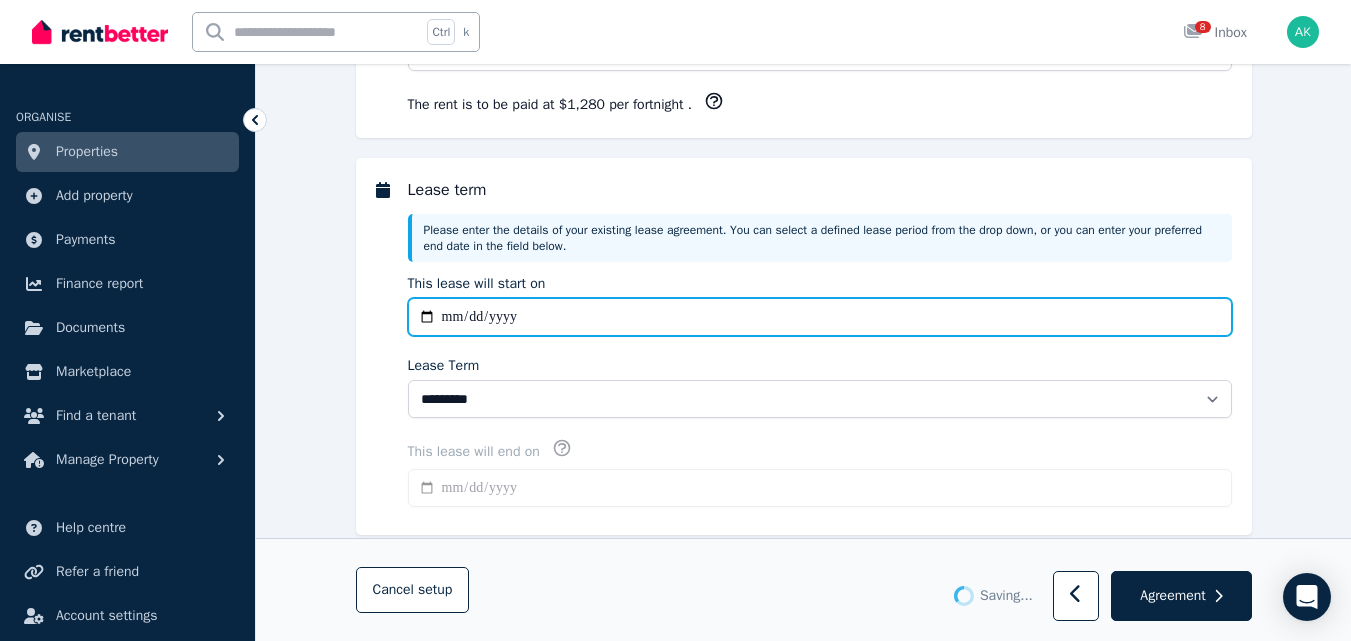 type on "**********" 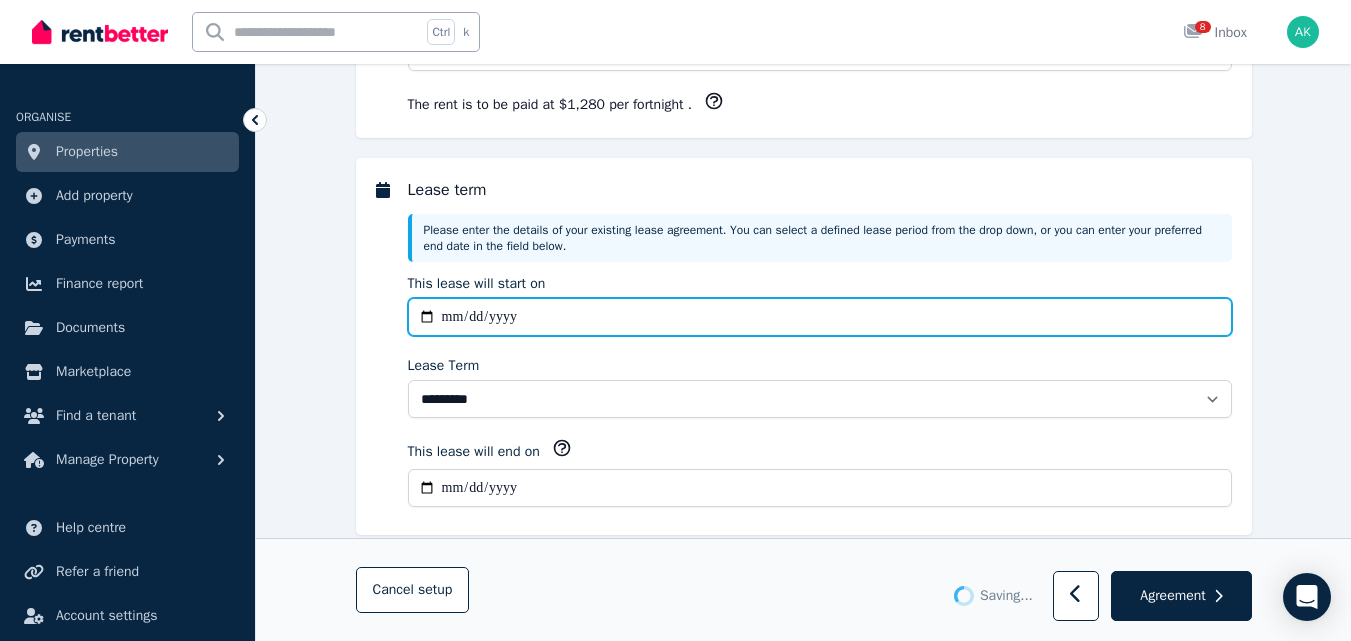 select on "**********" 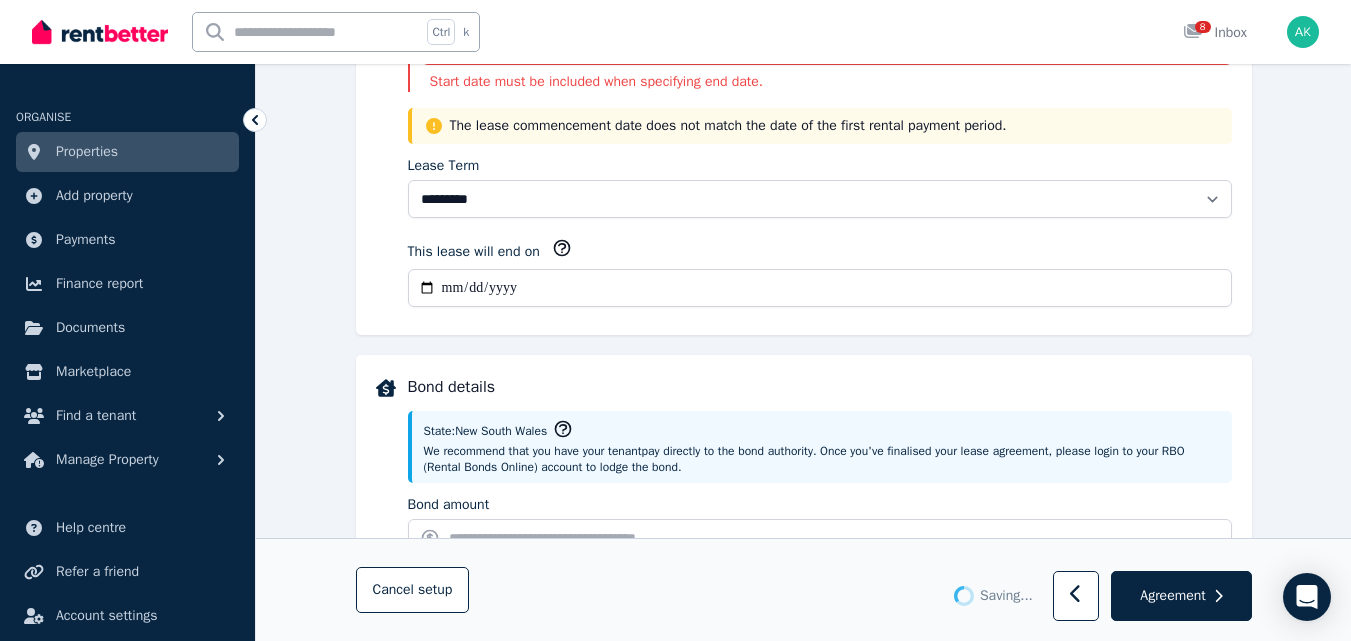 scroll, scrollTop: 742, scrollLeft: 0, axis: vertical 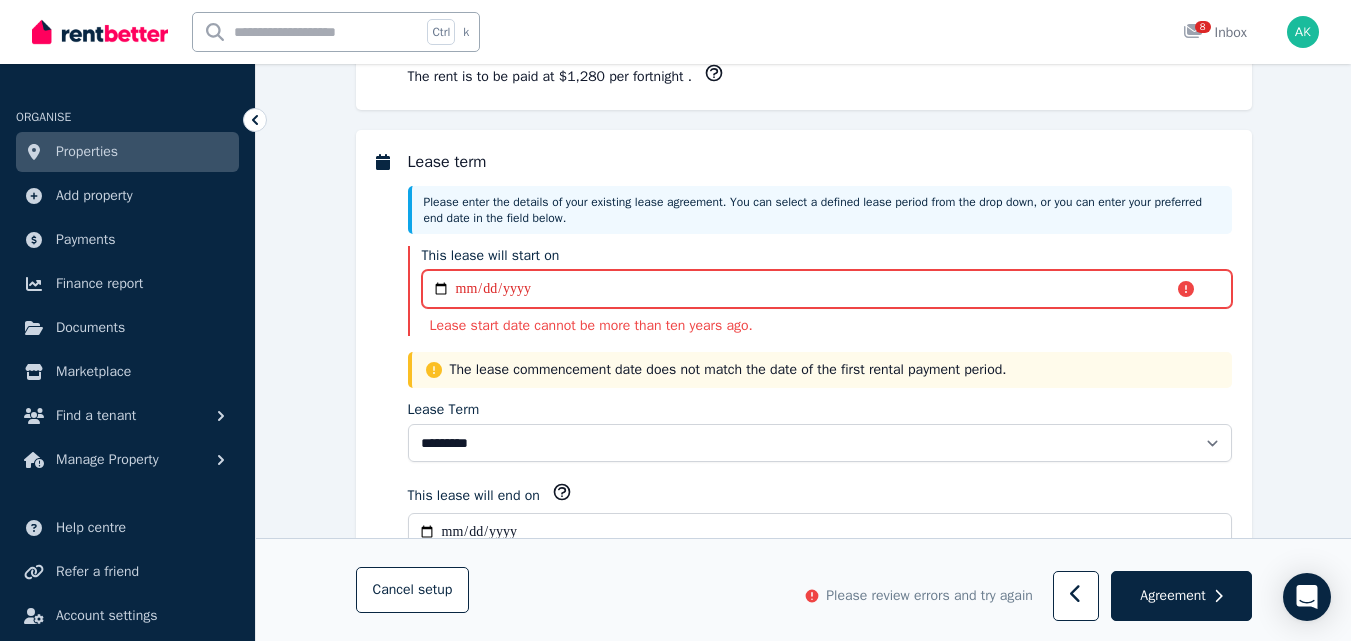 click on "**********" at bounding box center [827, 289] 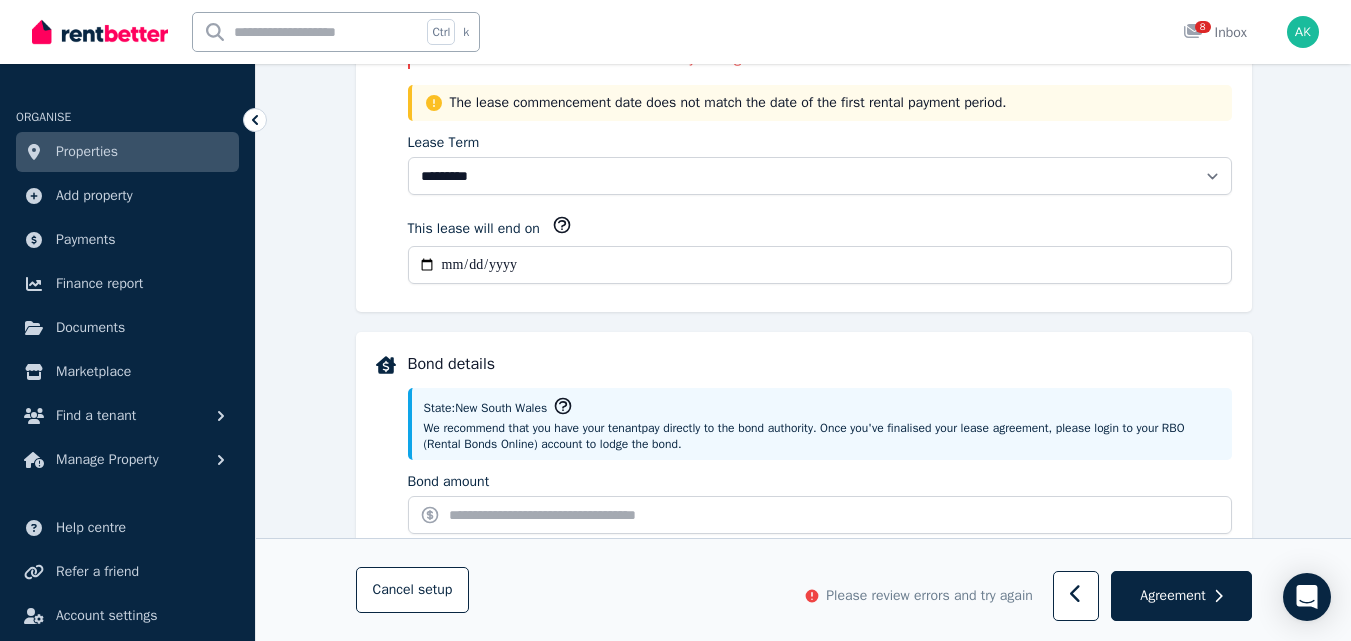 scroll, scrollTop: 742, scrollLeft: 0, axis: vertical 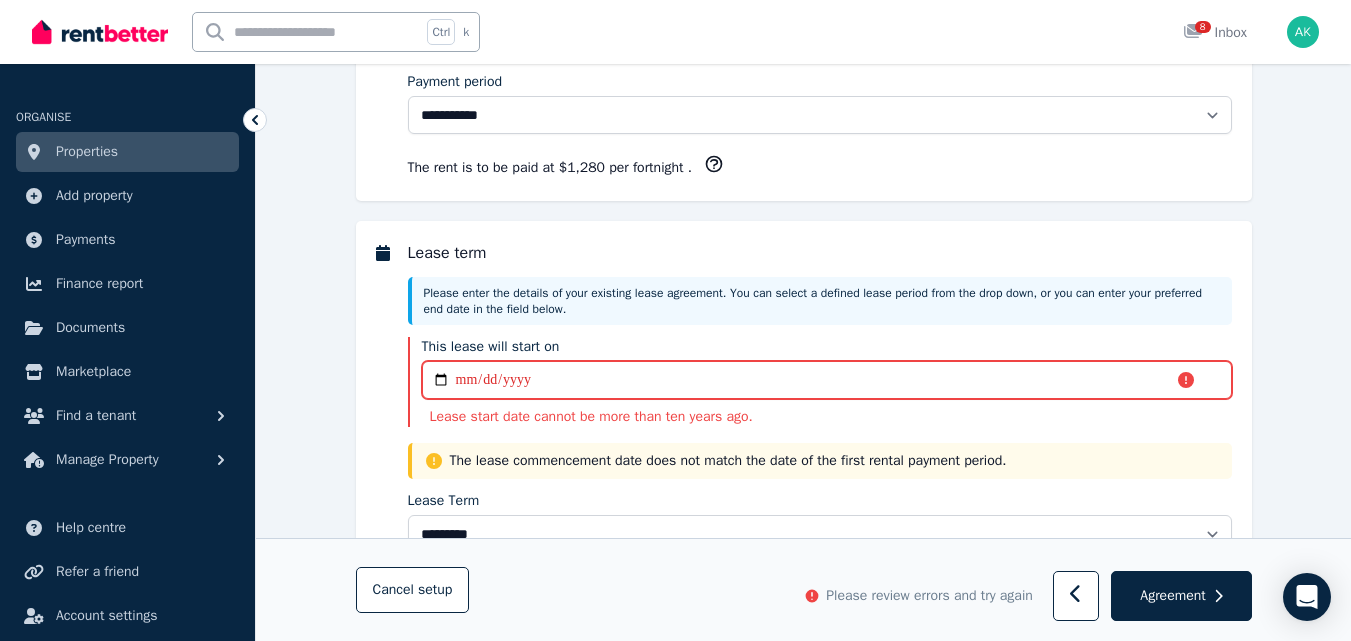 click on "**********" at bounding box center (827, 380) 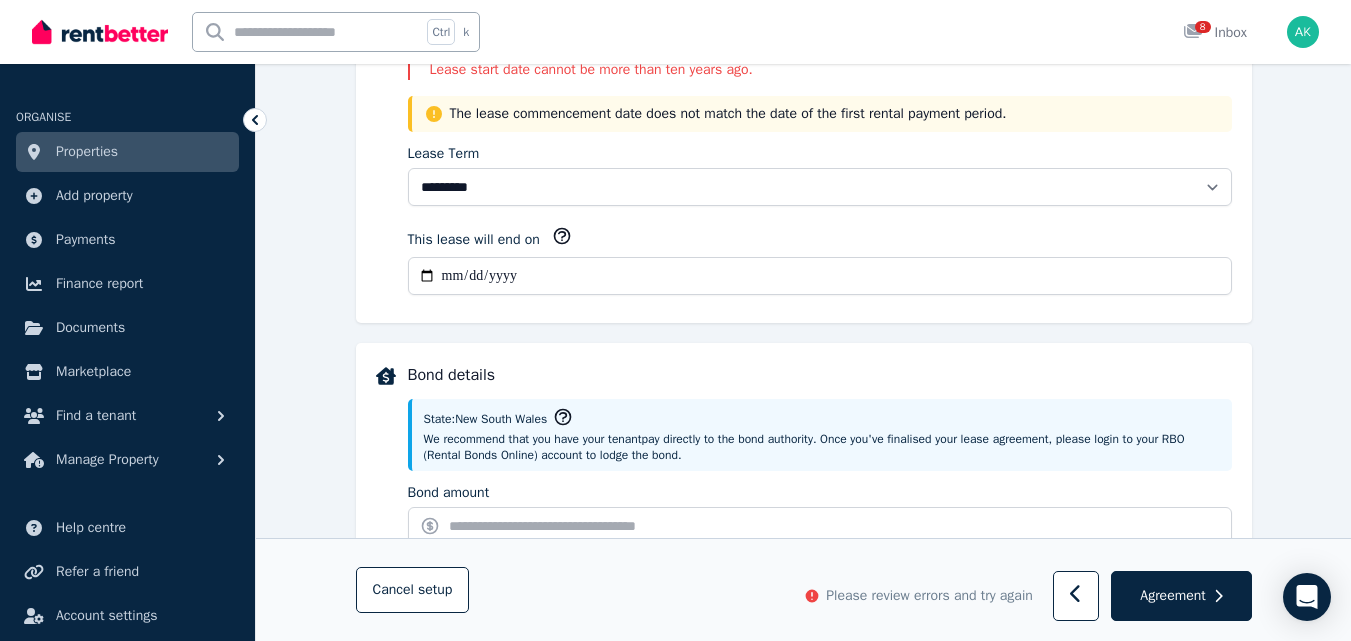 scroll, scrollTop: 742, scrollLeft: 0, axis: vertical 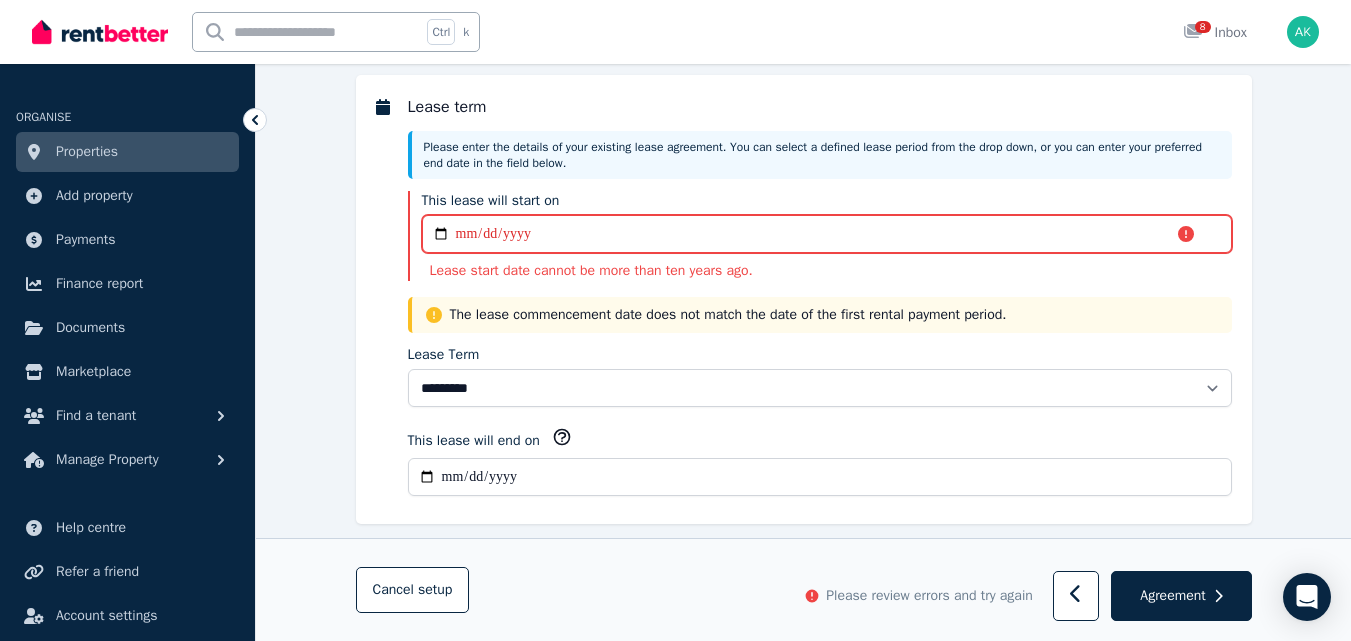type on "**********" 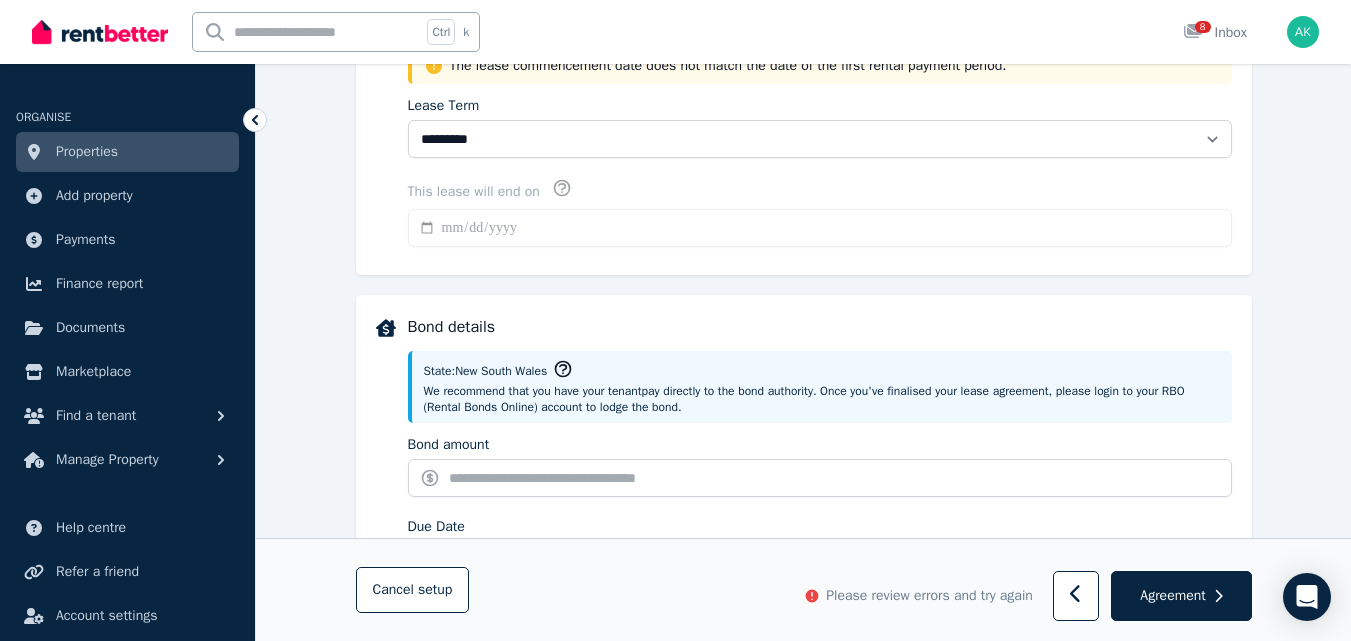 scroll, scrollTop: 742, scrollLeft: 0, axis: vertical 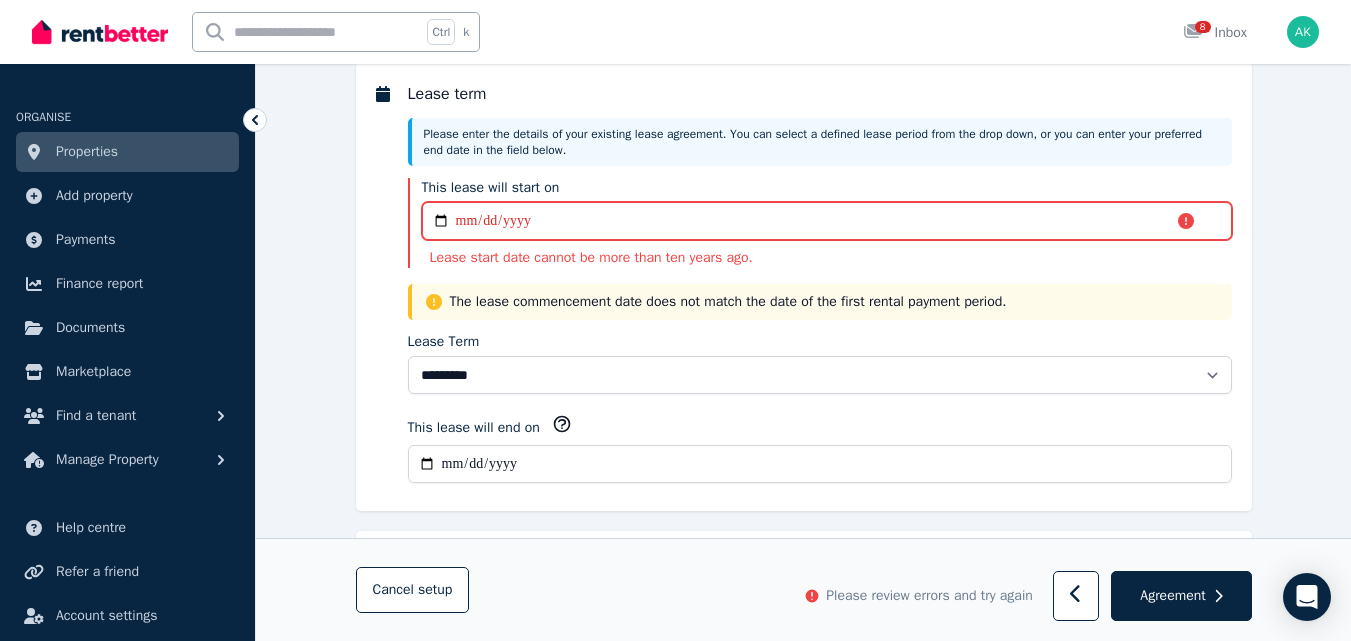 click on "**********" at bounding box center [827, 221] 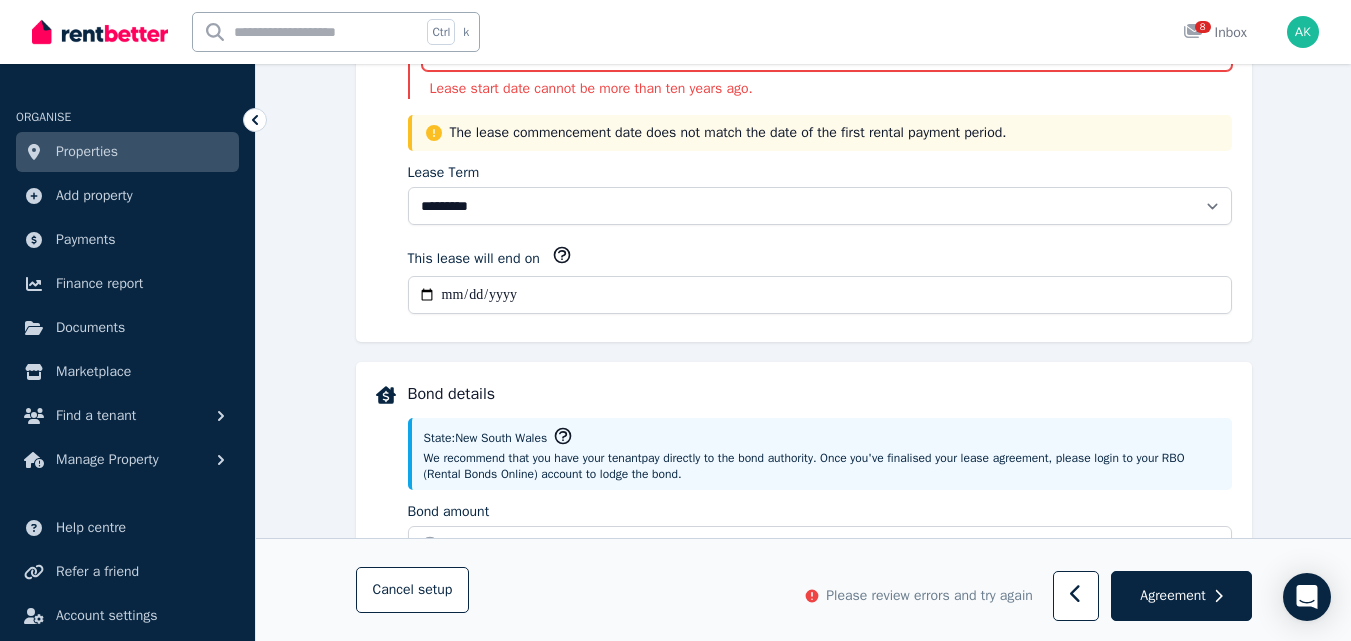 scroll, scrollTop: 742, scrollLeft: 0, axis: vertical 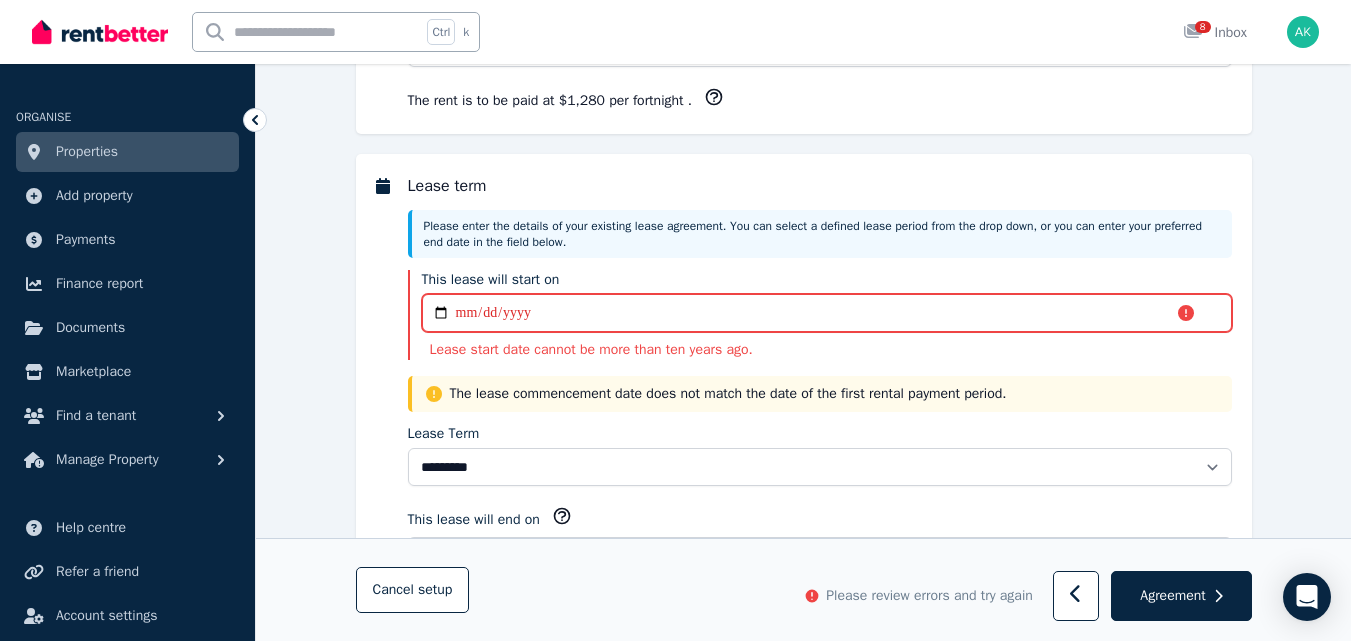 click on "**********" at bounding box center (827, 313) 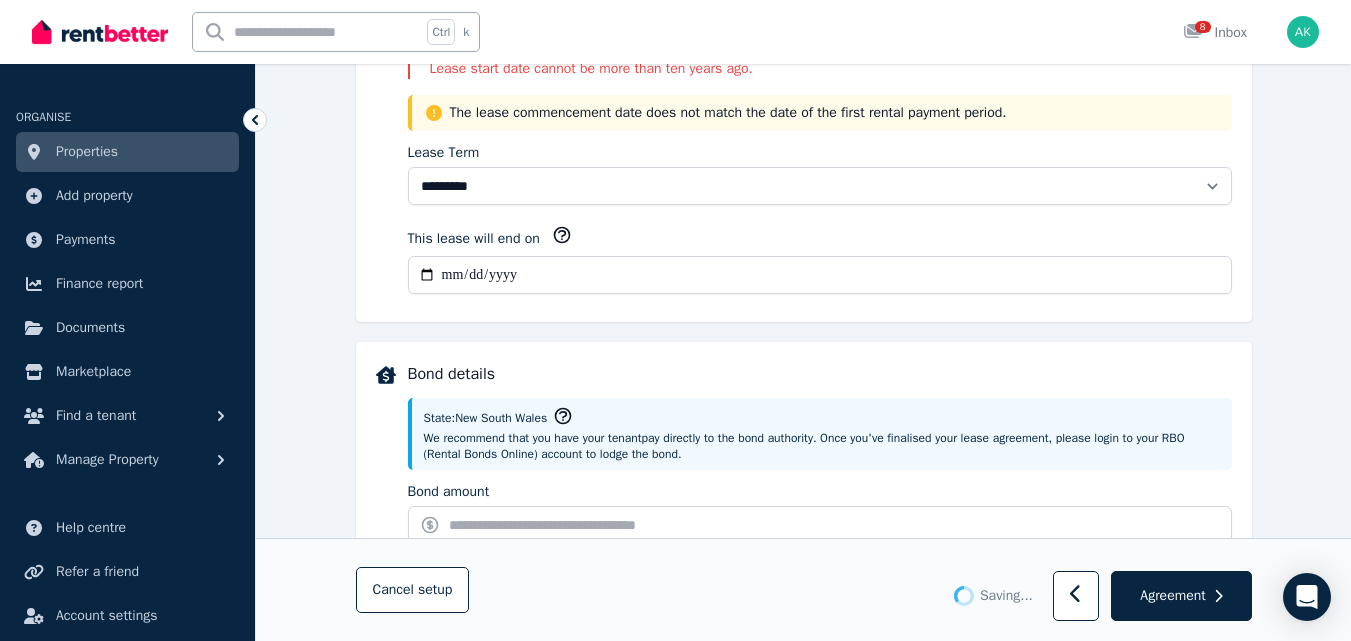 scroll, scrollTop: 742, scrollLeft: 0, axis: vertical 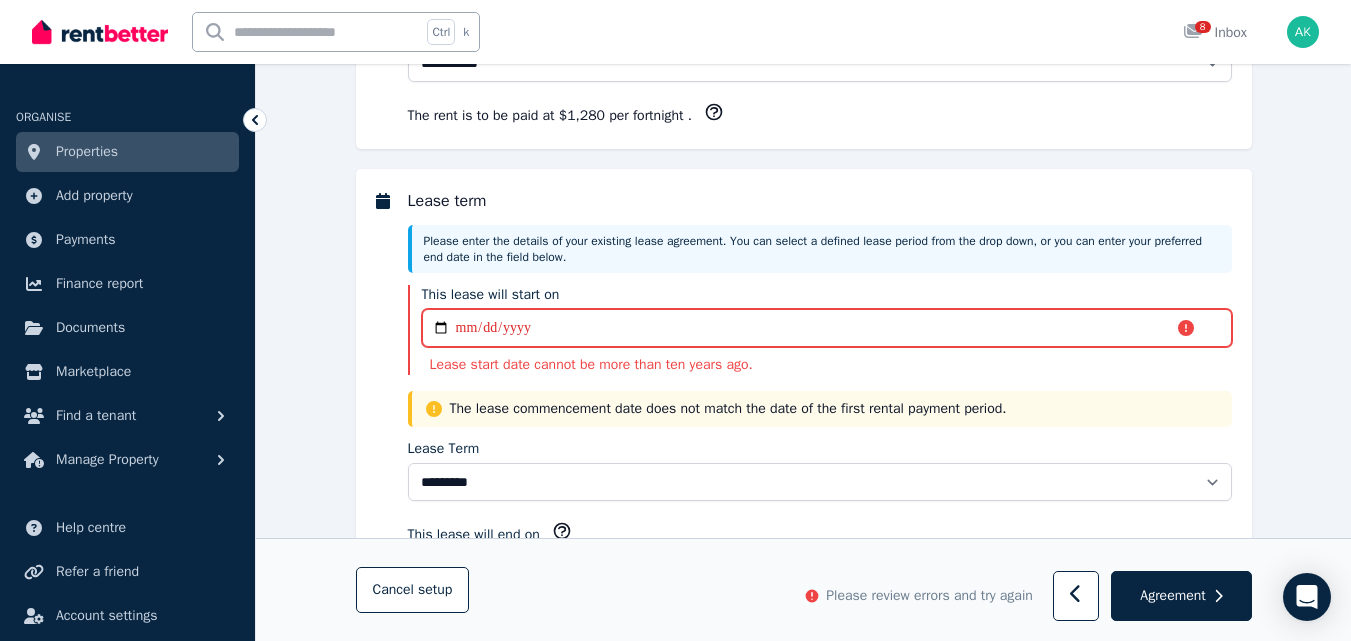 click on "**********" at bounding box center [827, 328] 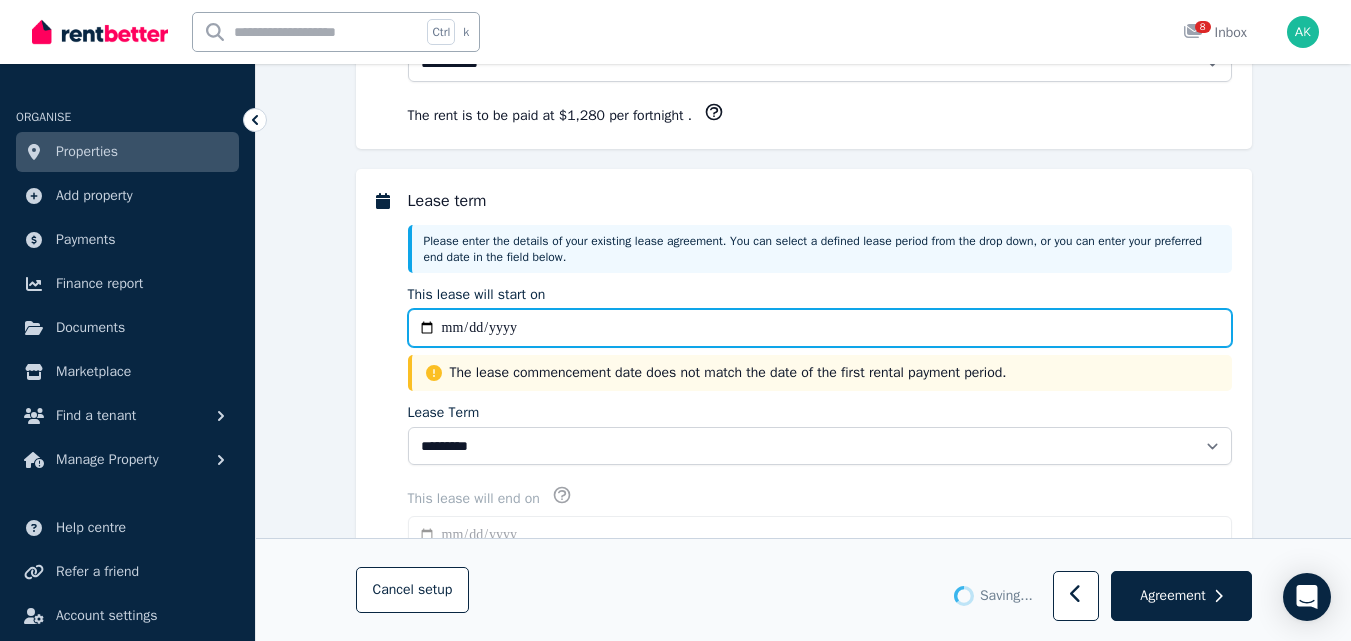 type on "**********" 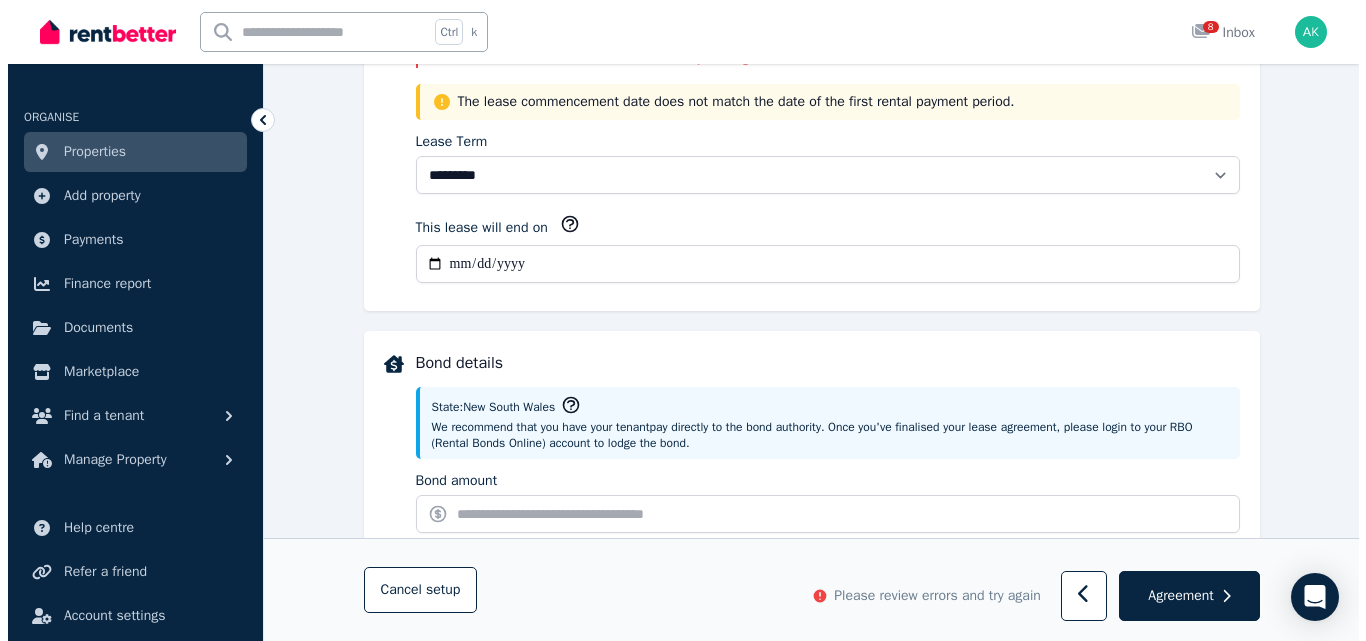 scroll, scrollTop: 742, scrollLeft: 0, axis: vertical 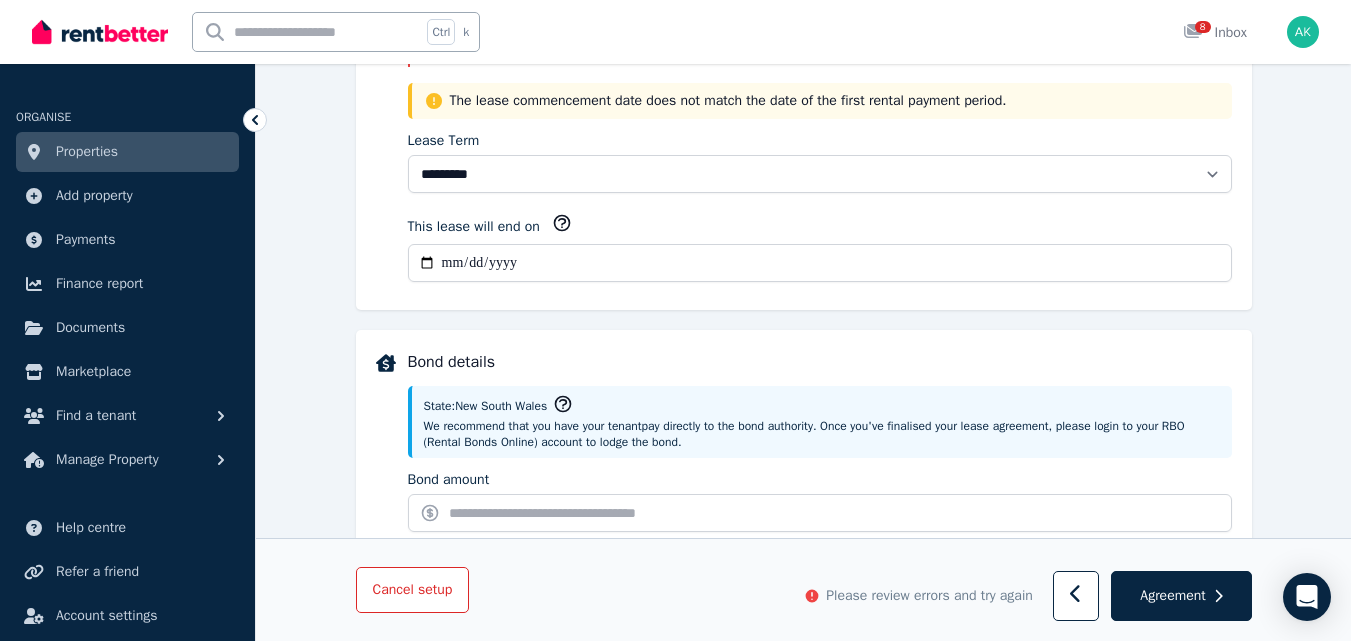 click on "Cancel setup" at bounding box center (413, 590) 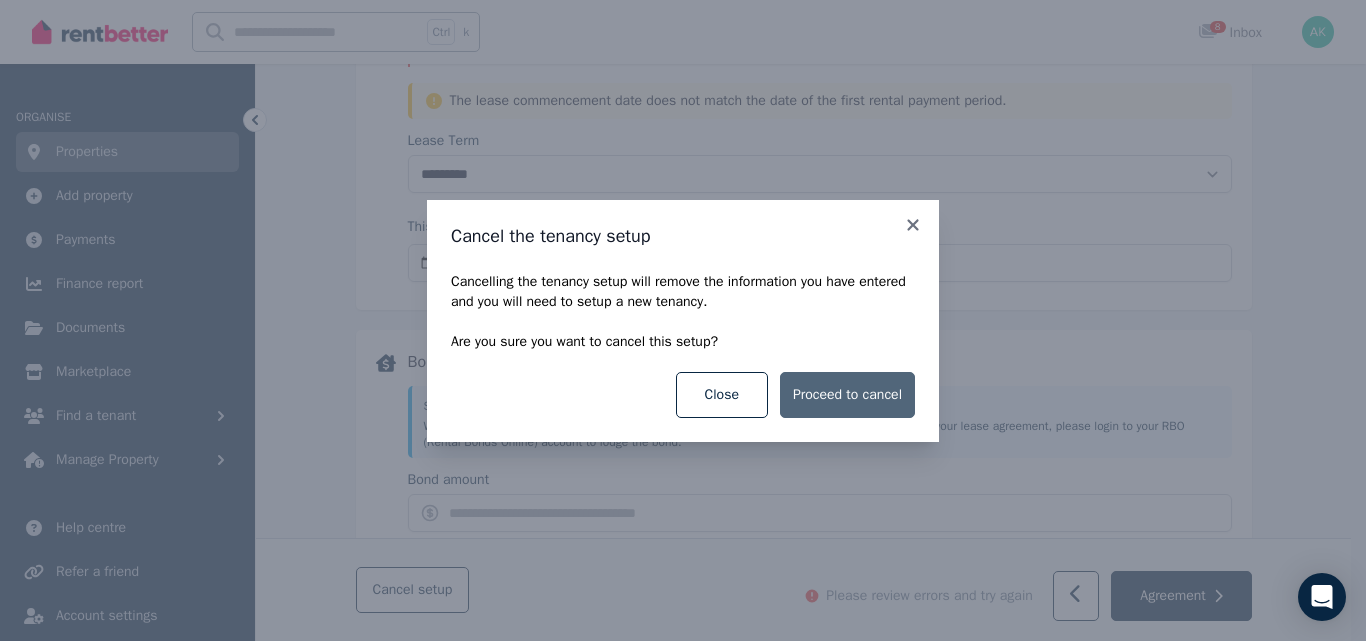 click on "Proceed to cancel" at bounding box center [847, 395] 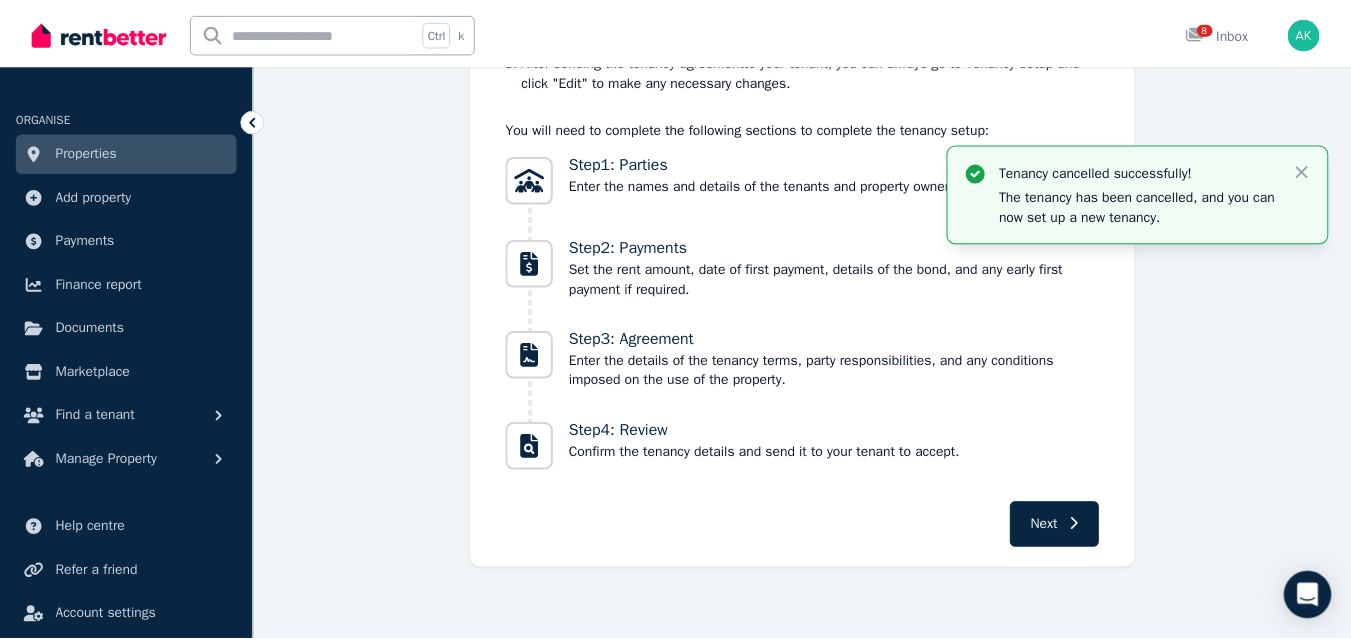 scroll, scrollTop: 0, scrollLeft: 0, axis: both 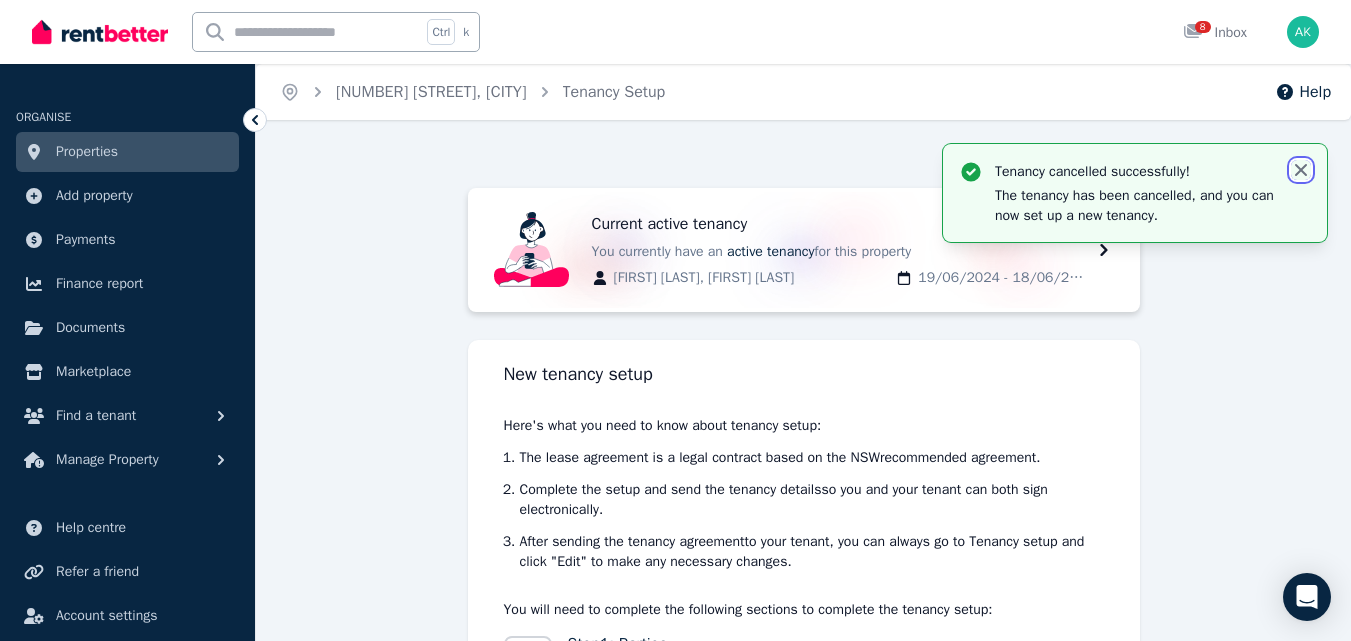 click 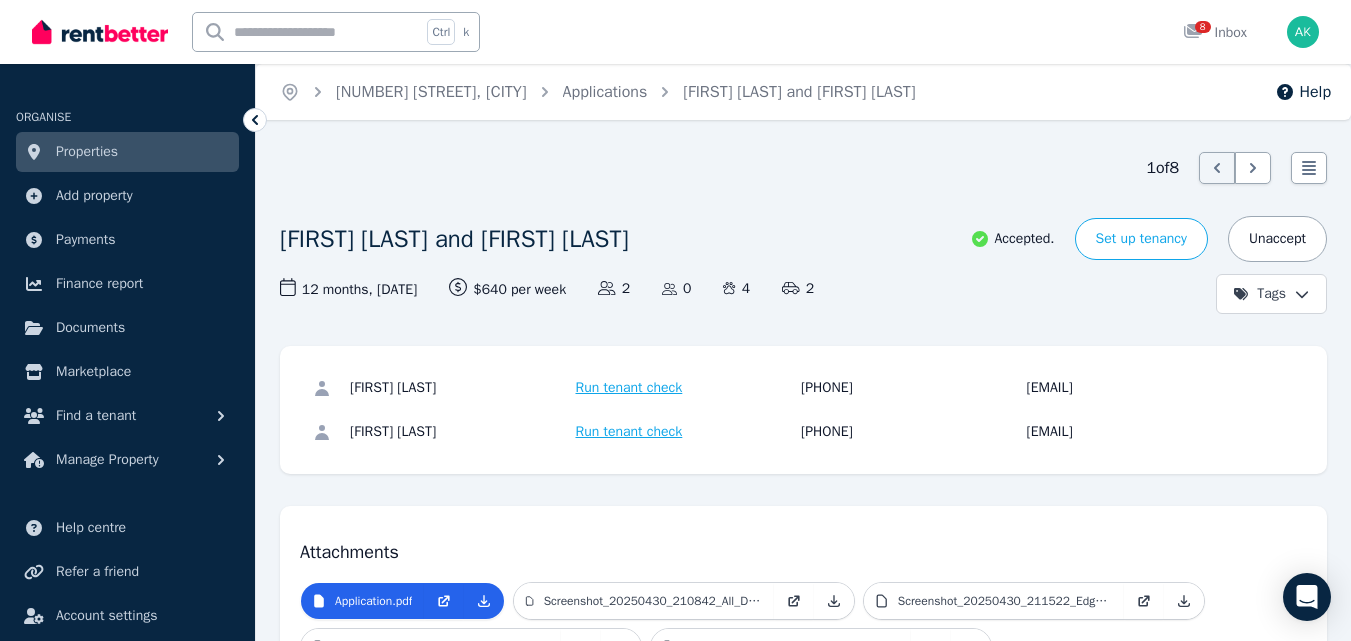 drag, startPoint x: 600, startPoint y: 436, endPoint x: 1264, endPoint y: 422, distance: 664.1476 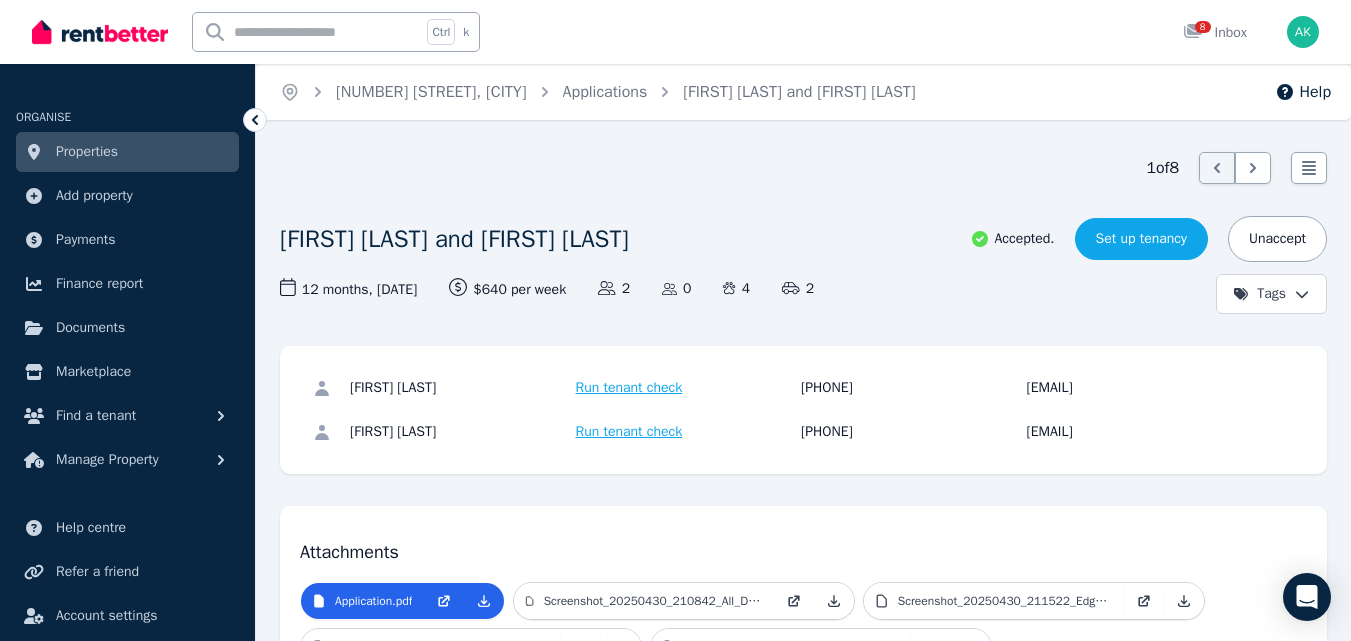 click on "Set up tenancy" at bounding box center (1141, 239) 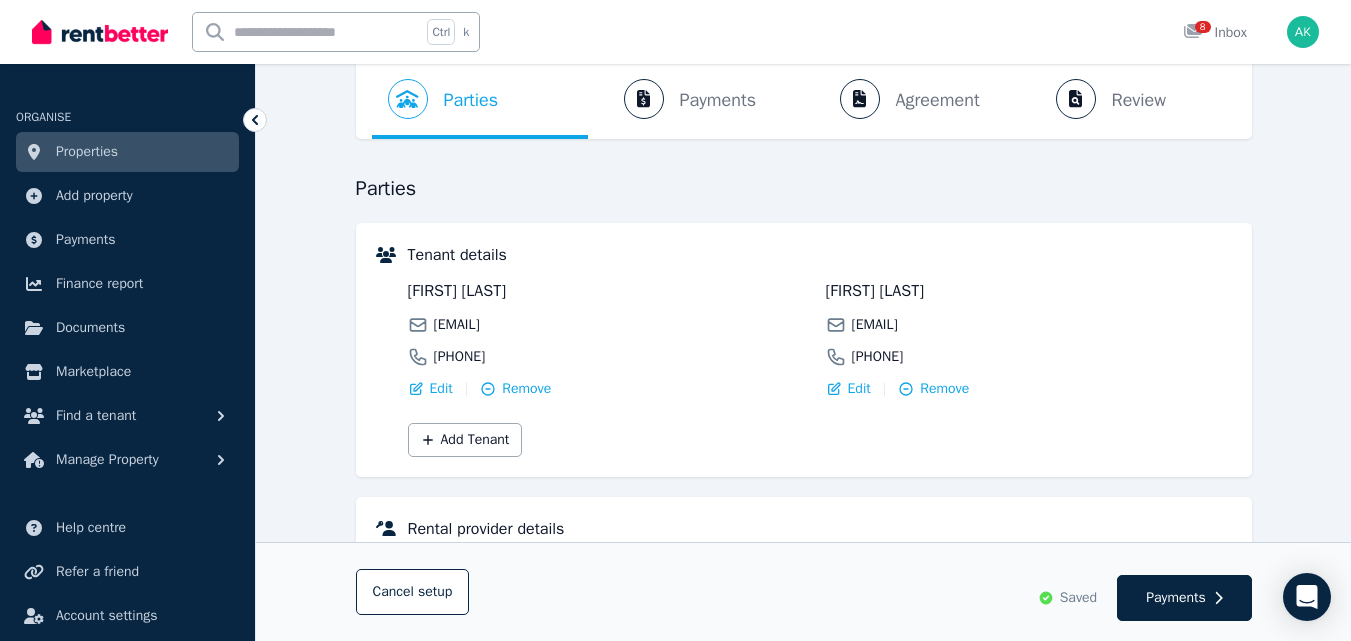 scroll, scrollTop: 107, scrollLeft: 0, axis: vertical 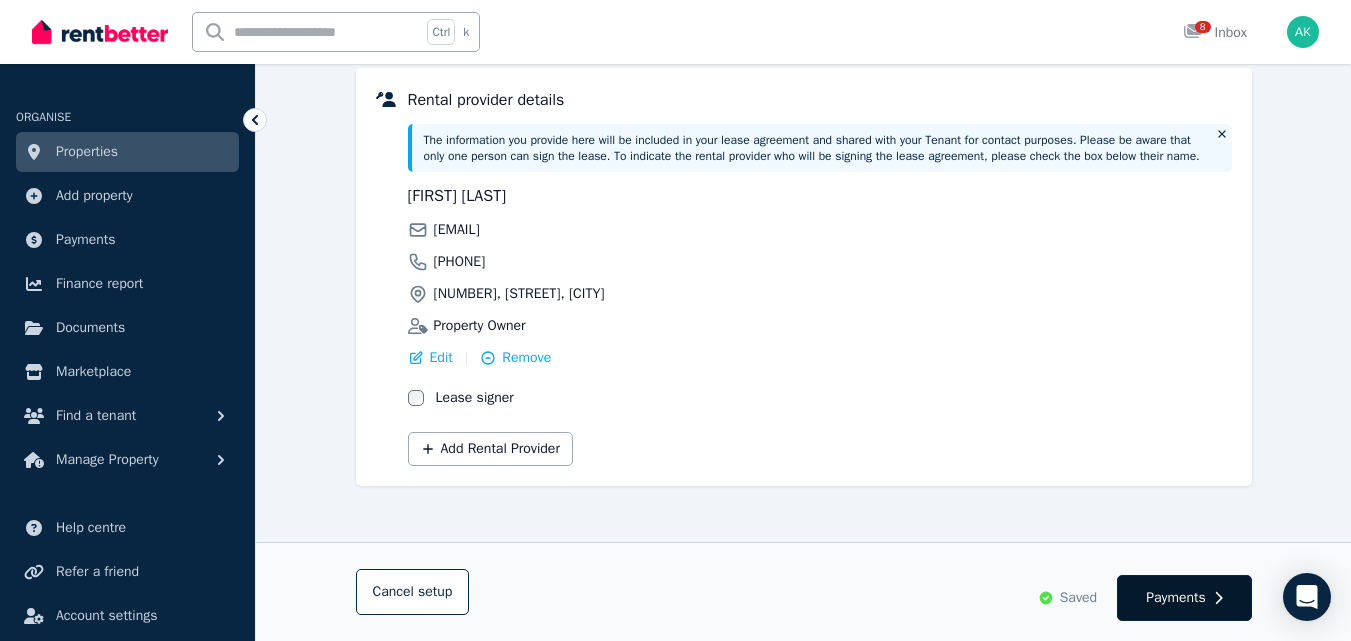 click on "Payments" at bounding box center (1176, 598) 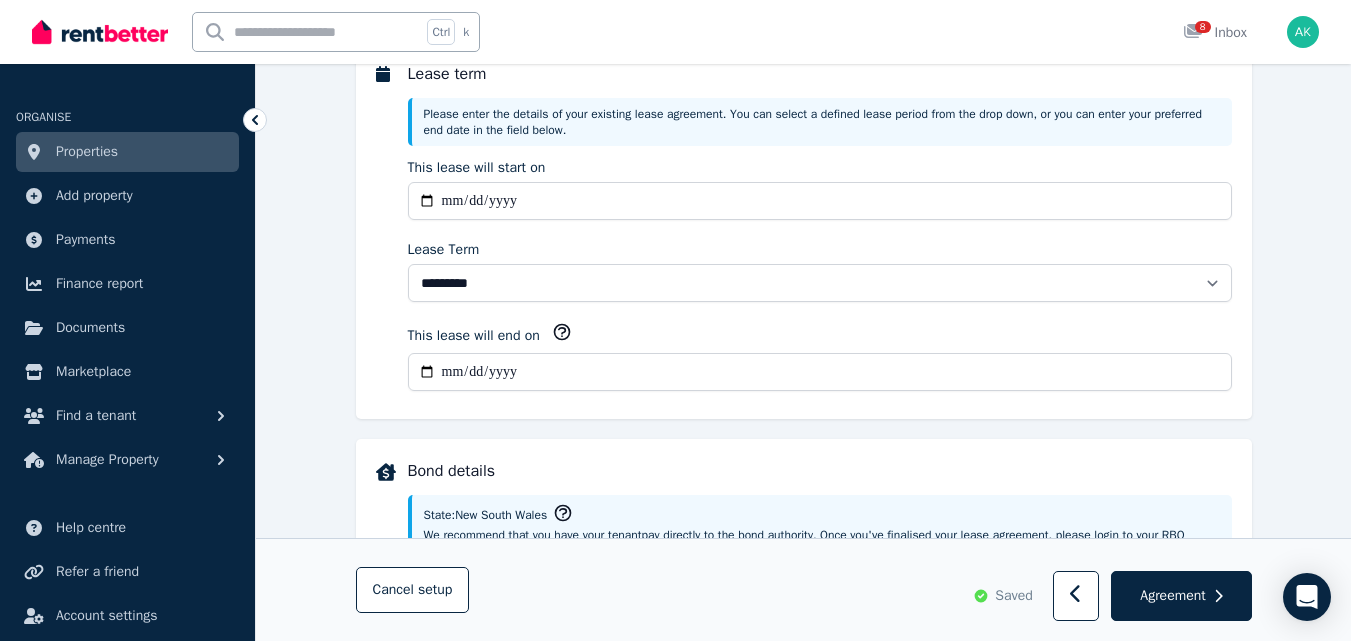 scroll, scrollTop: 0, scrollLeft: 0, axis: both 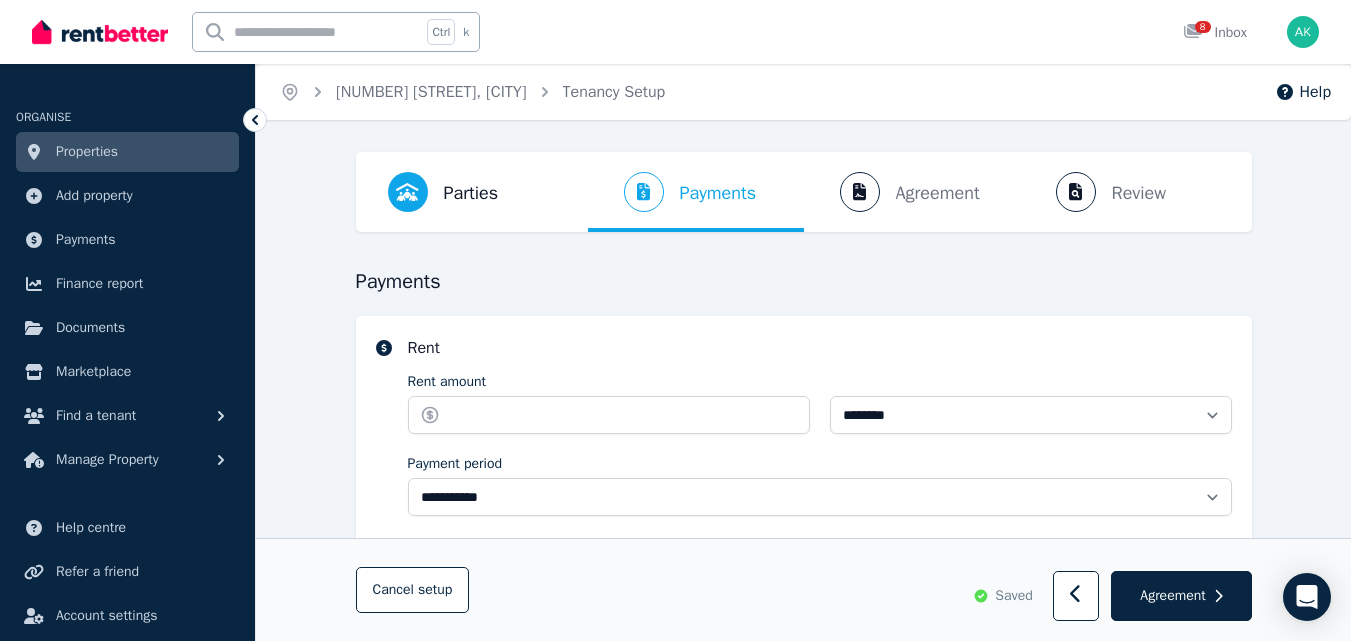 select on "**********" 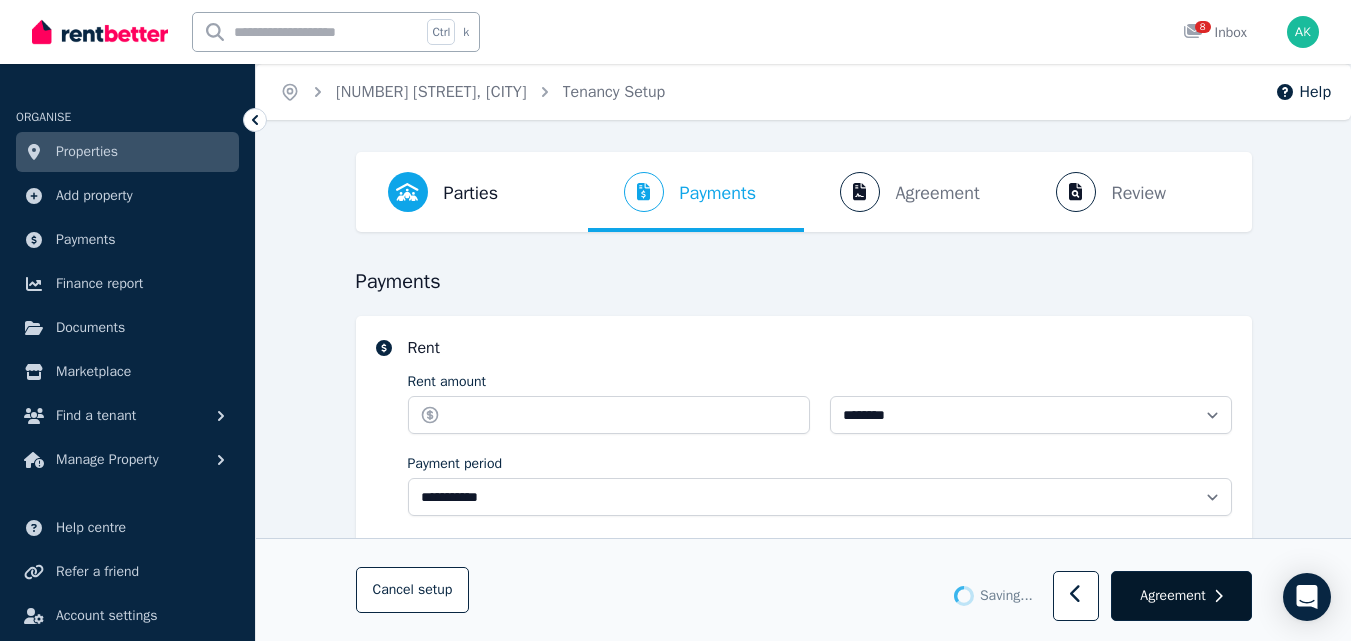 select on "**********" 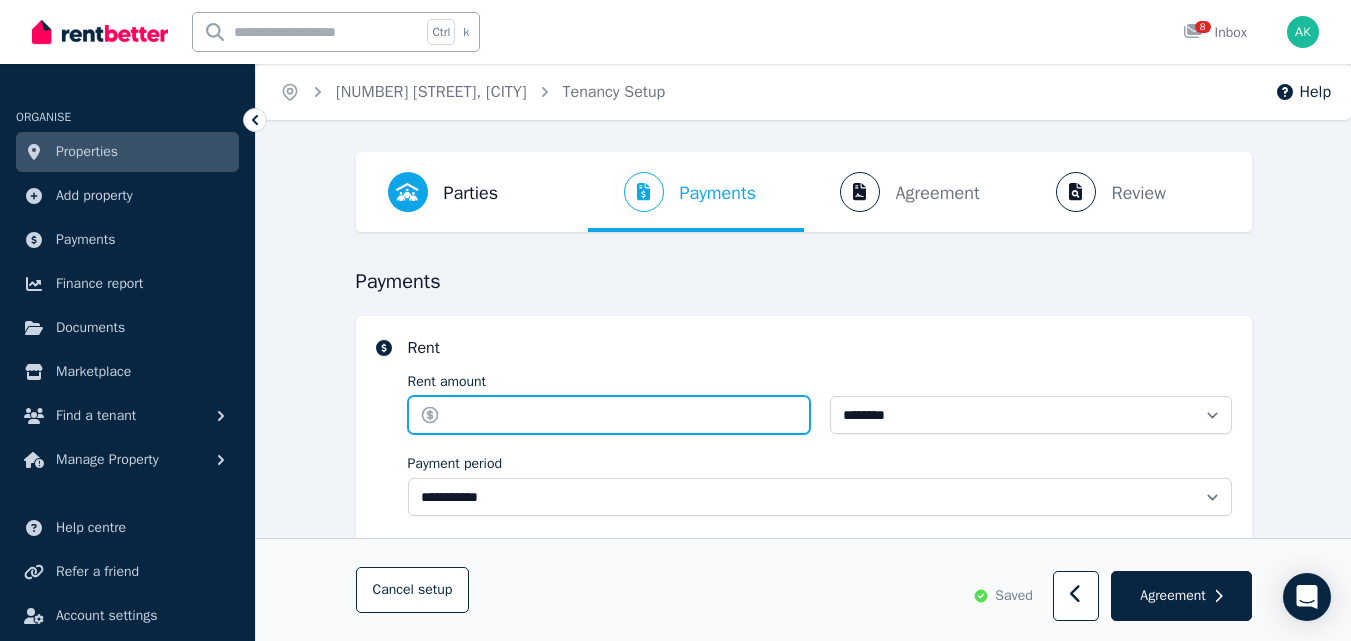 click on "Rent amount" at bounding box center [609, 415] 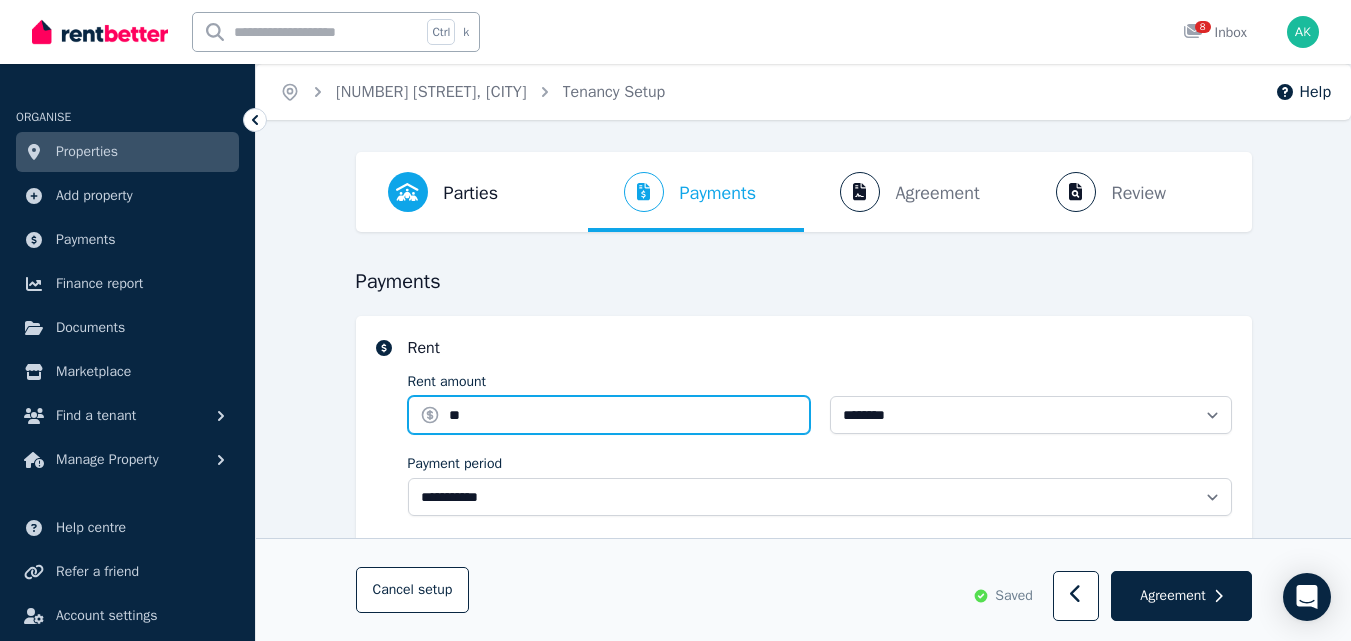 type on "***" 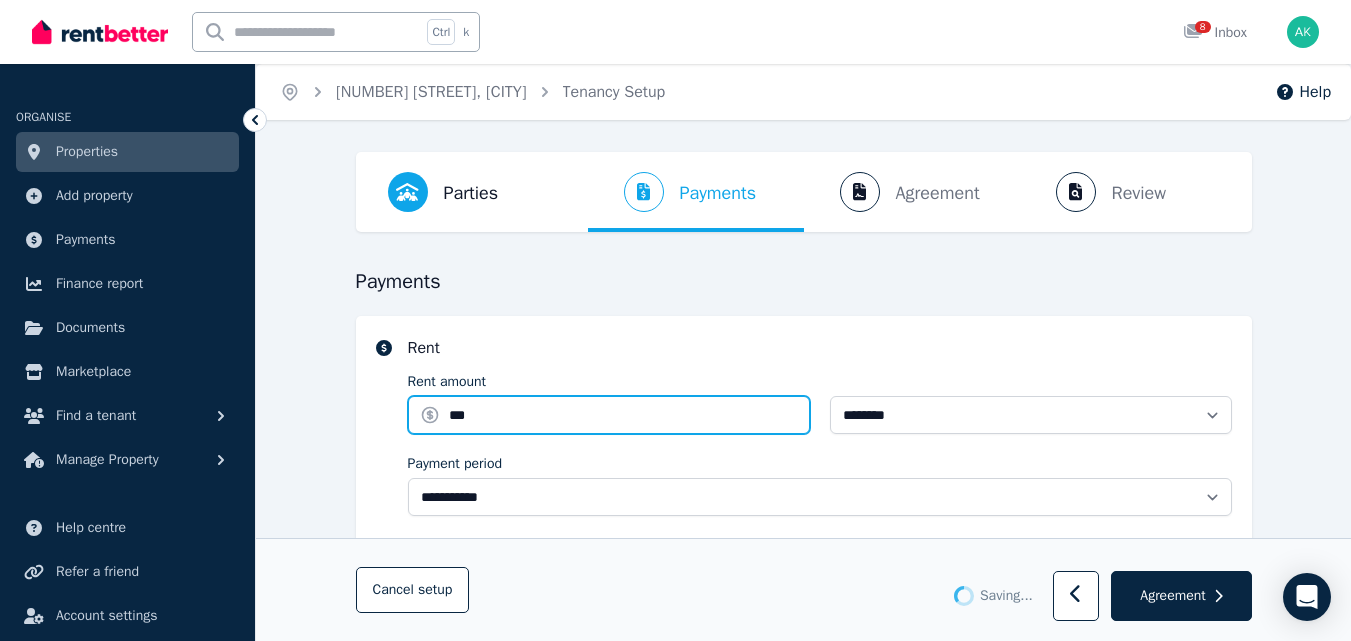 type 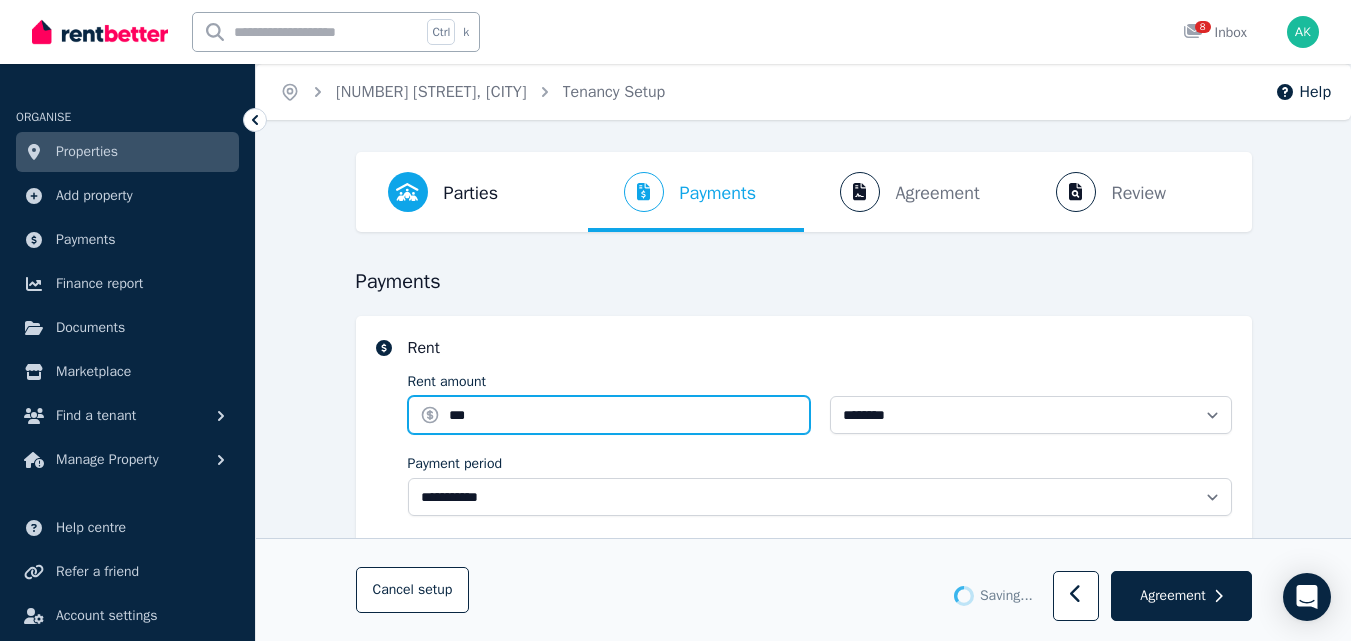 type on "**********" 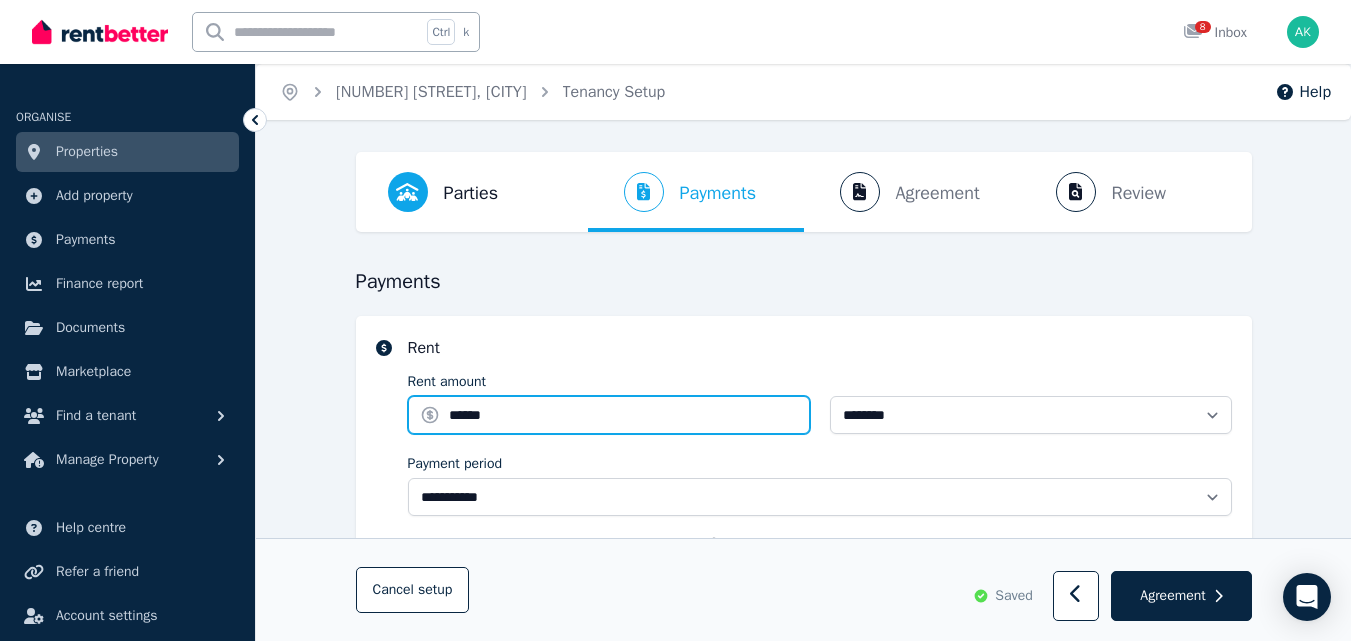 type on "******" 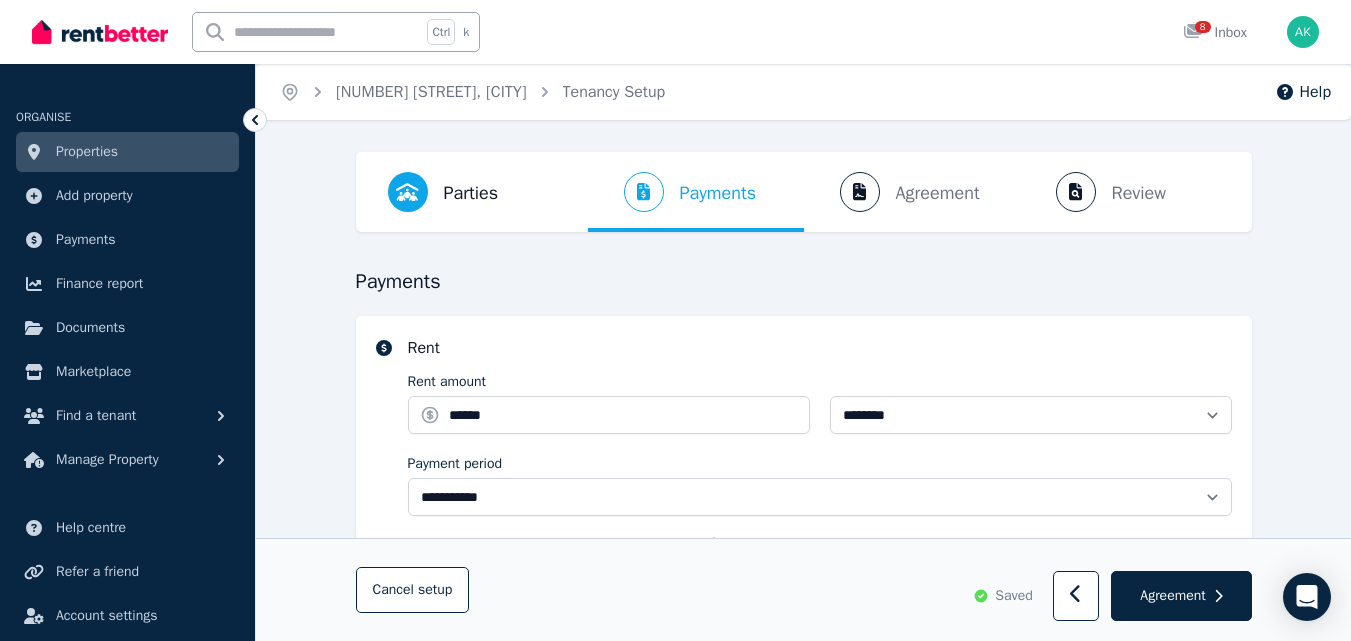 click on "**********" at bounding box center (820, 449) 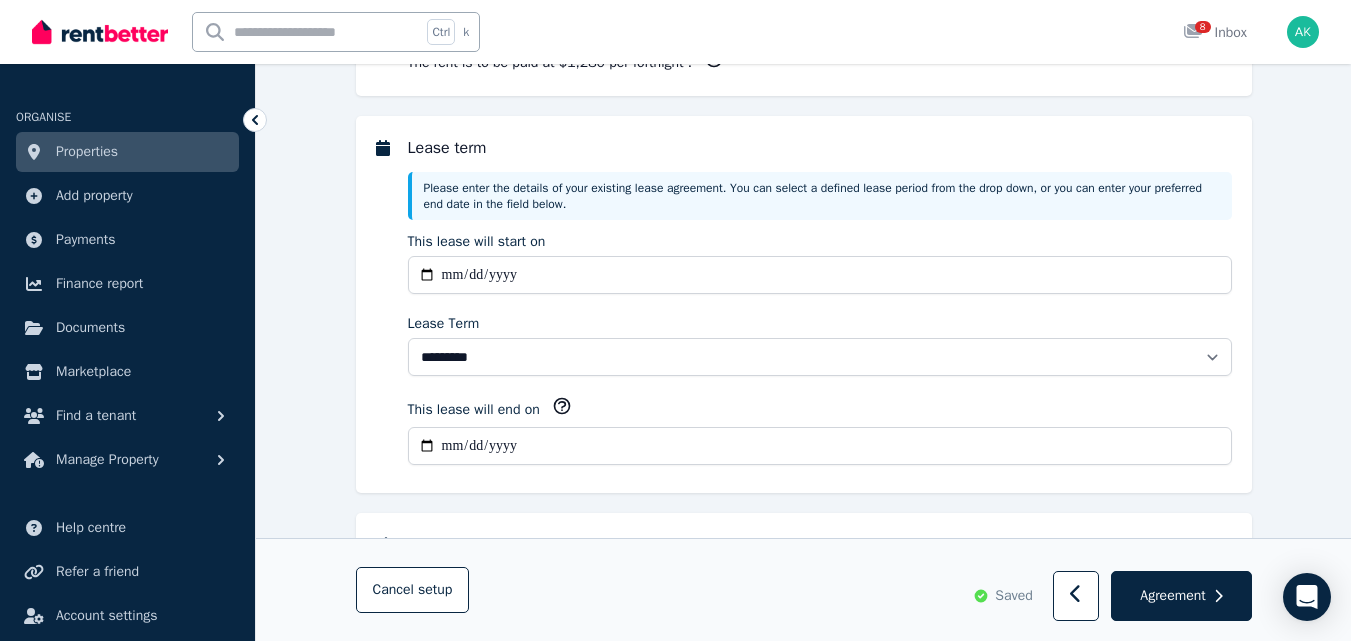 scroll, scrollTop: 494, scrollLeft: 0, axis: vertical 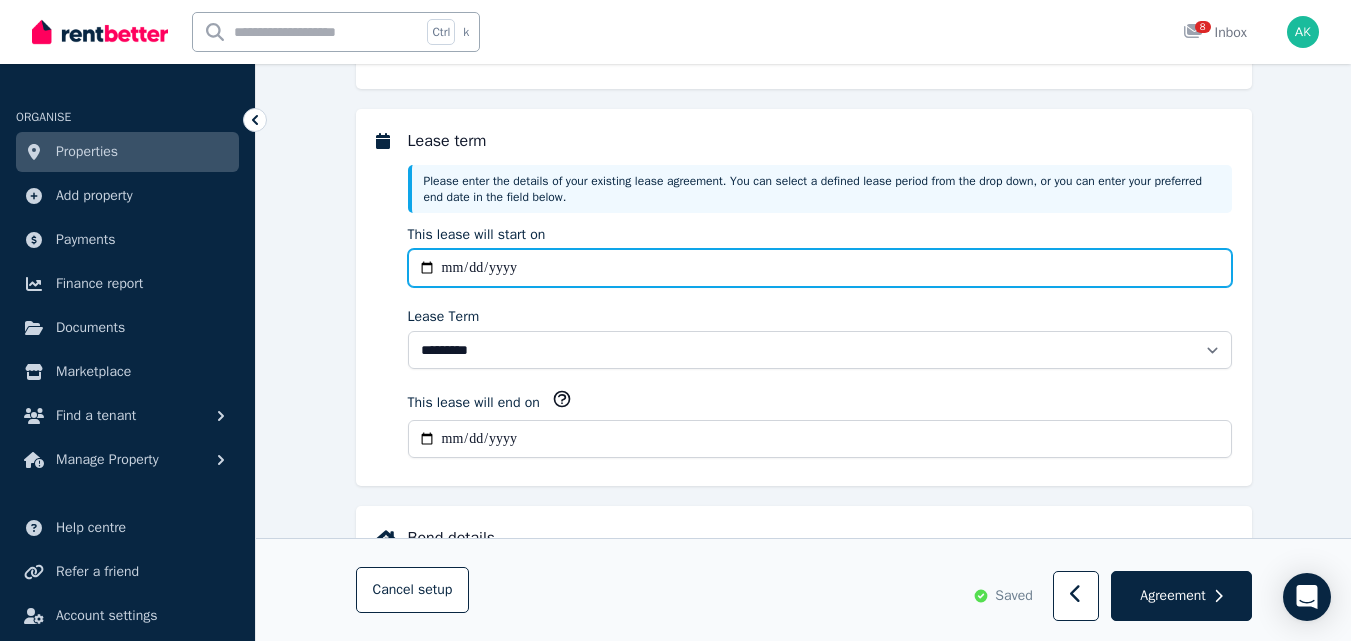 click on "**********" at bounding box center (820, 268) 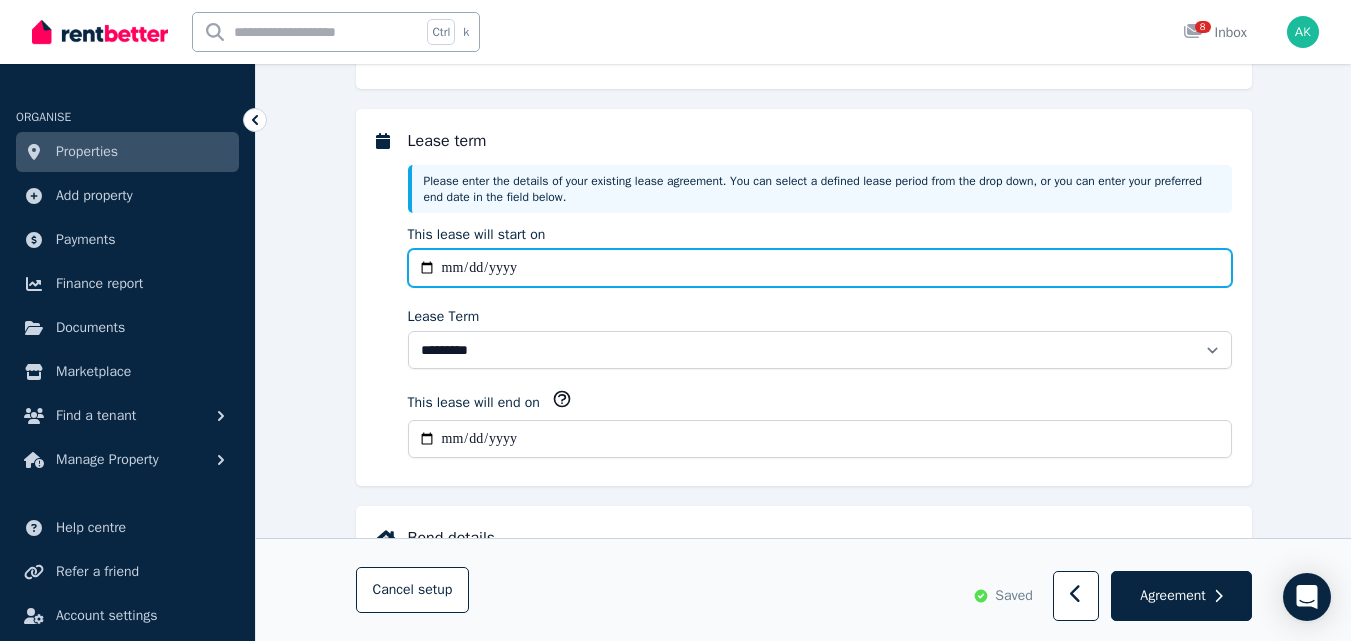 type on "**********" 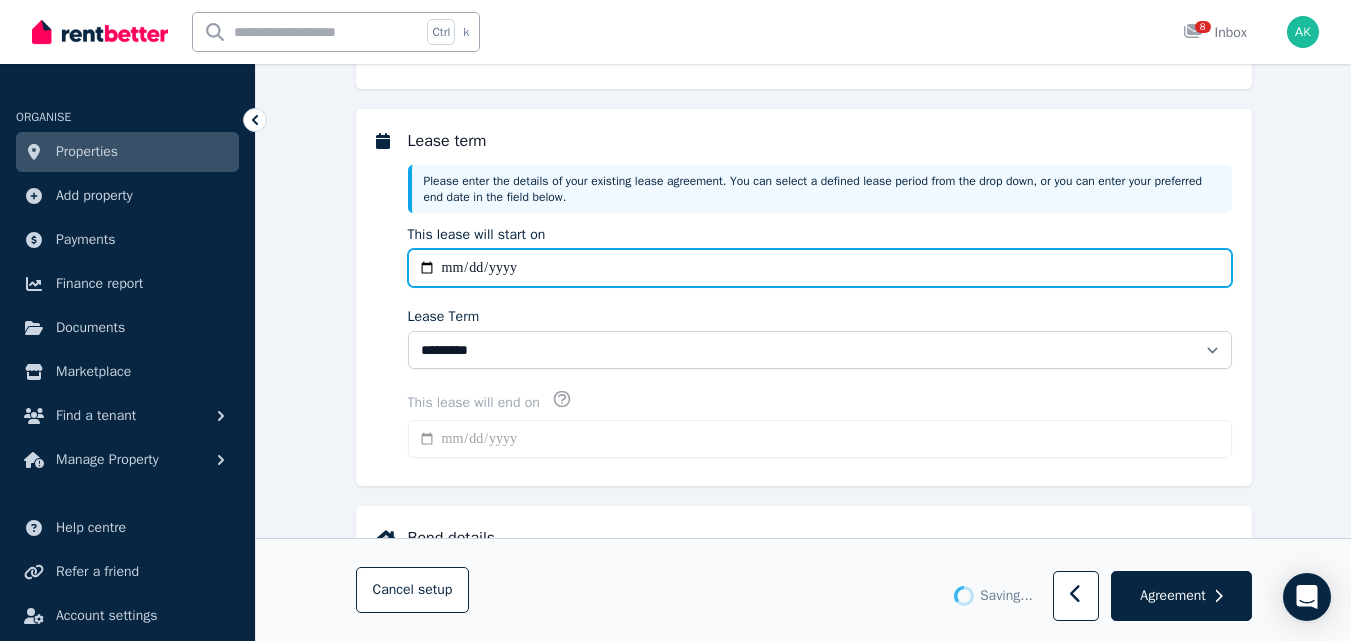 type on "**********" 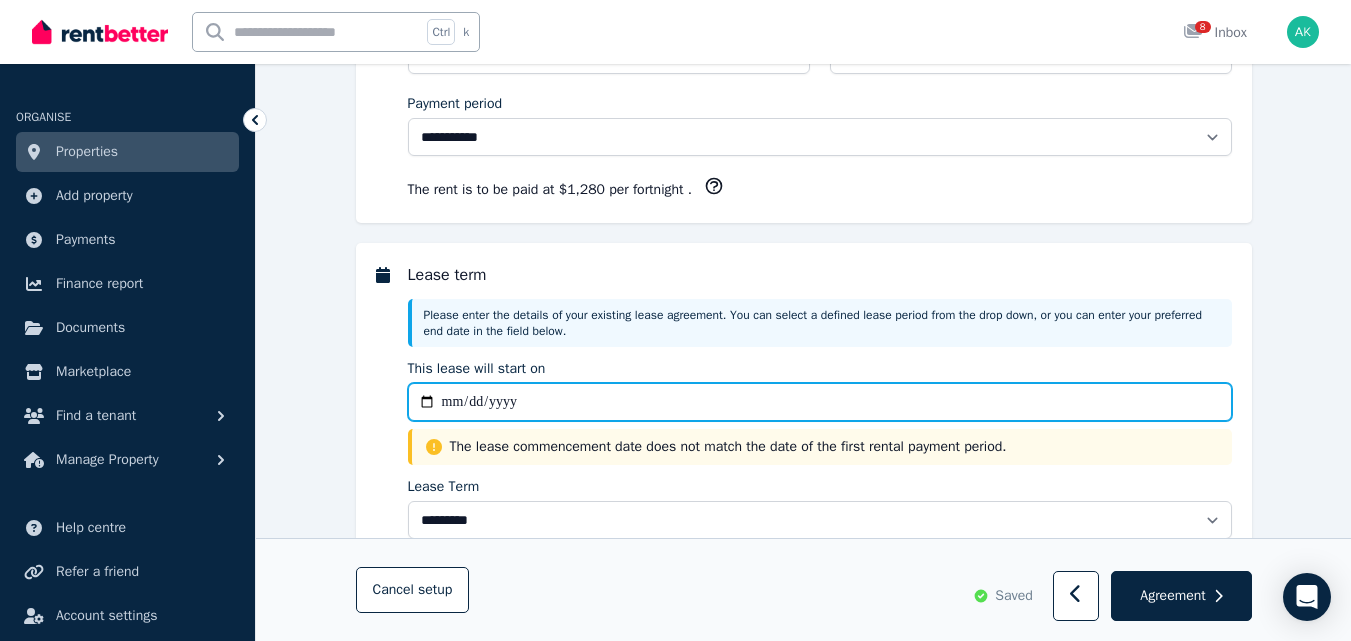 scroll, scrollTop: 267, scrollLeft: 0, axis: vertical 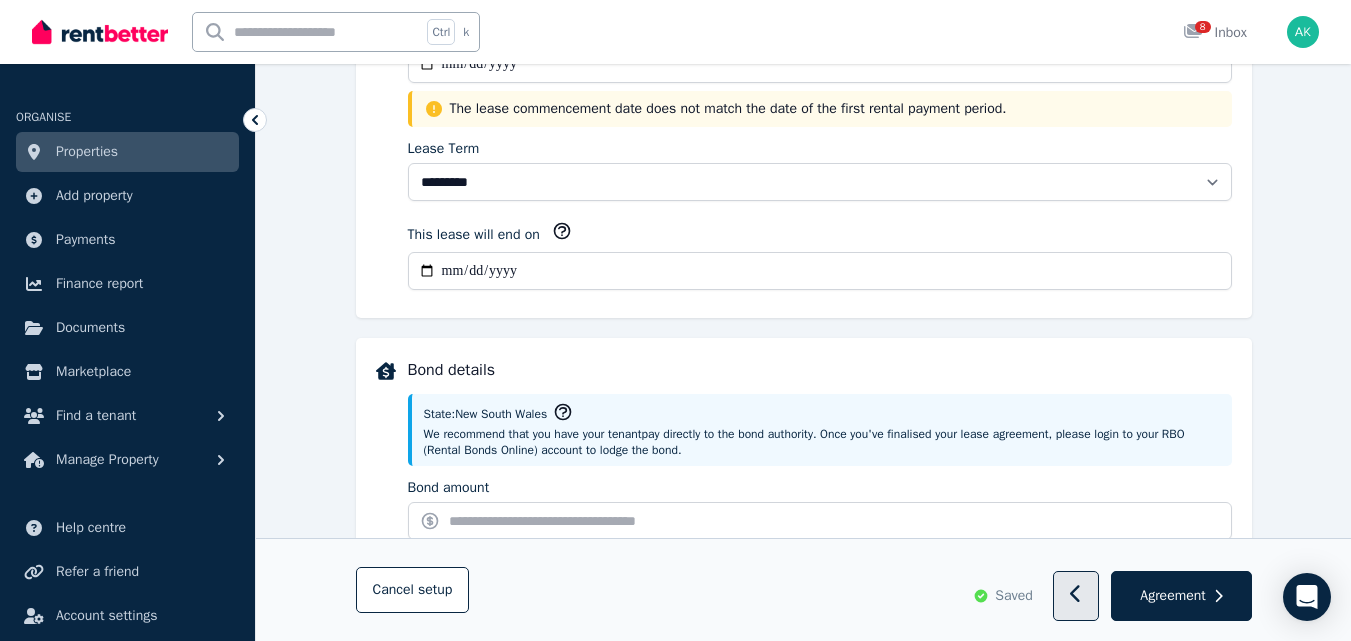 click at bounding box center [1076, 597] 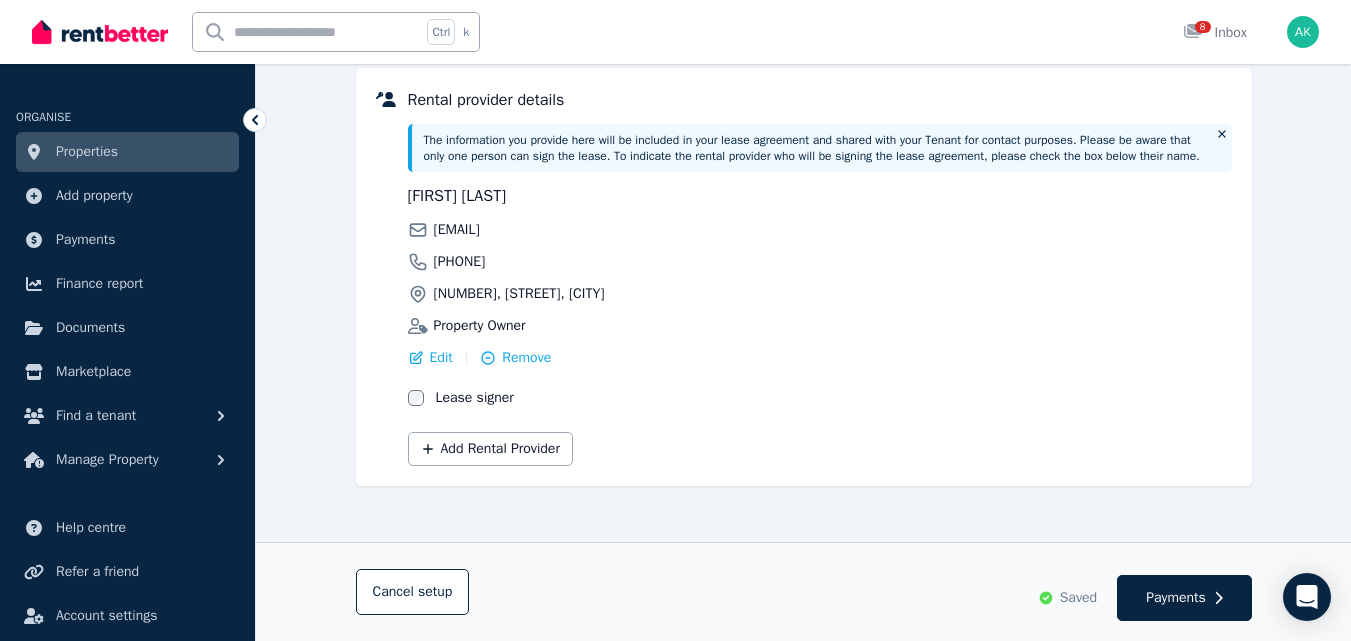 scroll, scrollTop: 0, scrollLeft: 0, axis: both 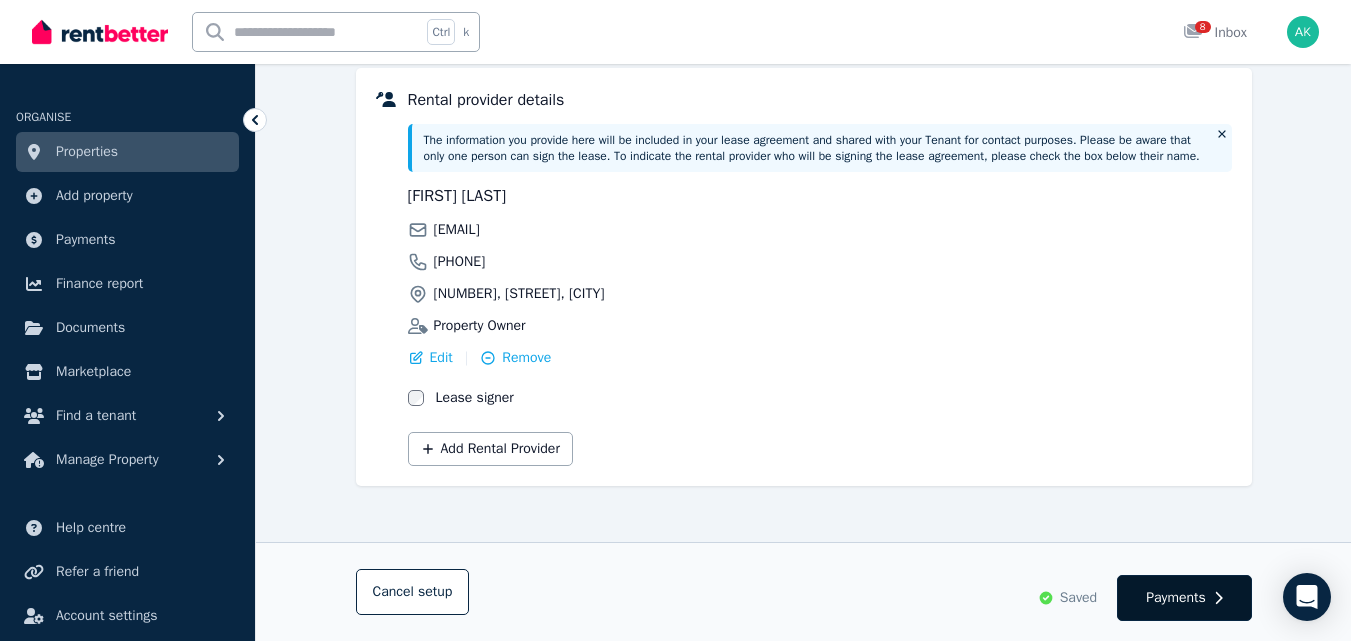 click on "Payments" at bounding box center [1184, 598] 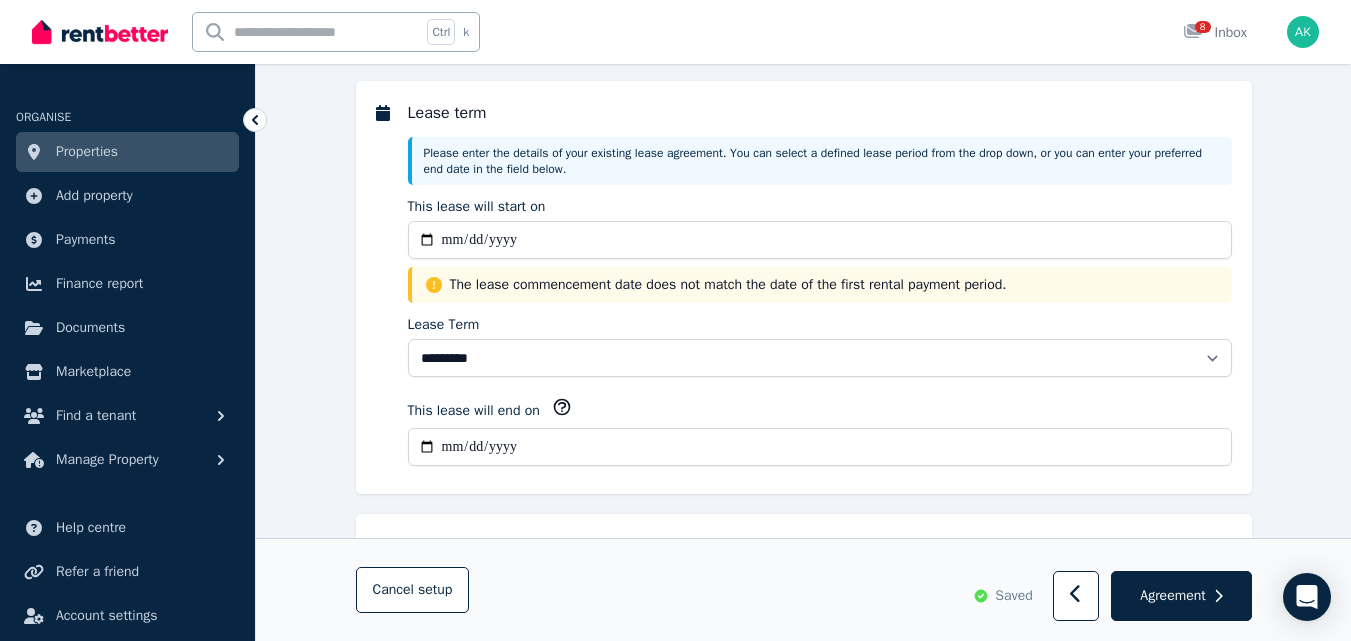 scroll, scrollTop: 0, scrollLeft: 0, axis: both 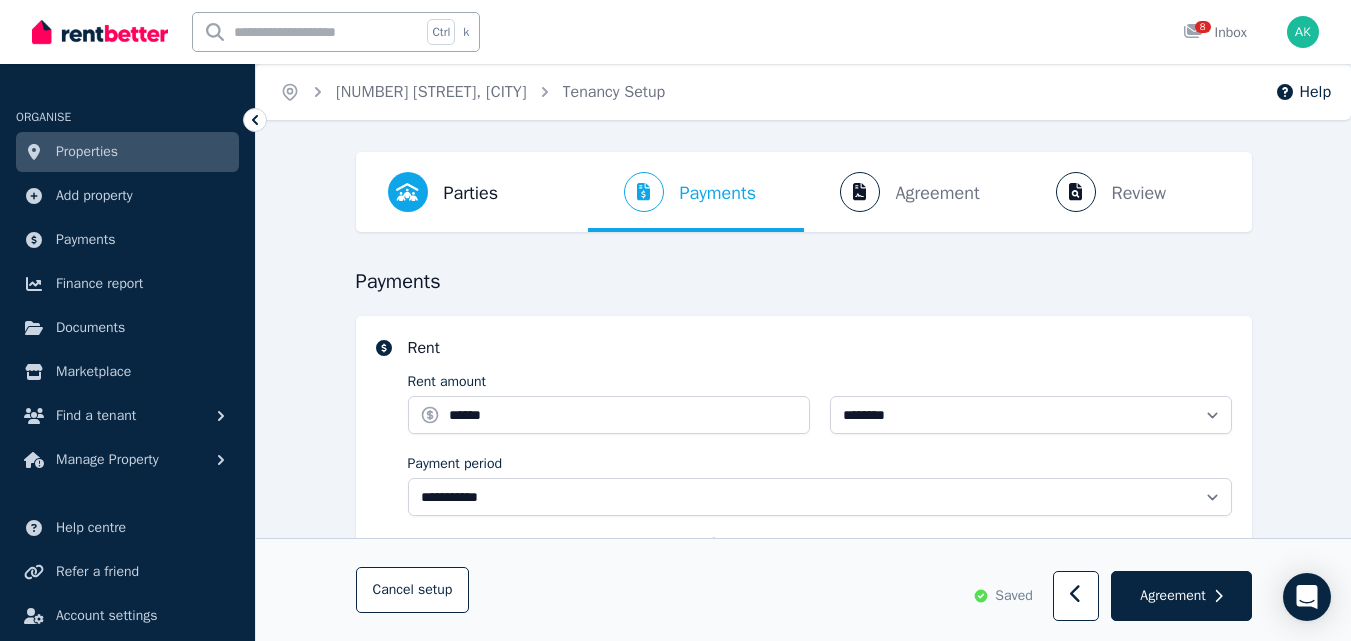 select on "**********" 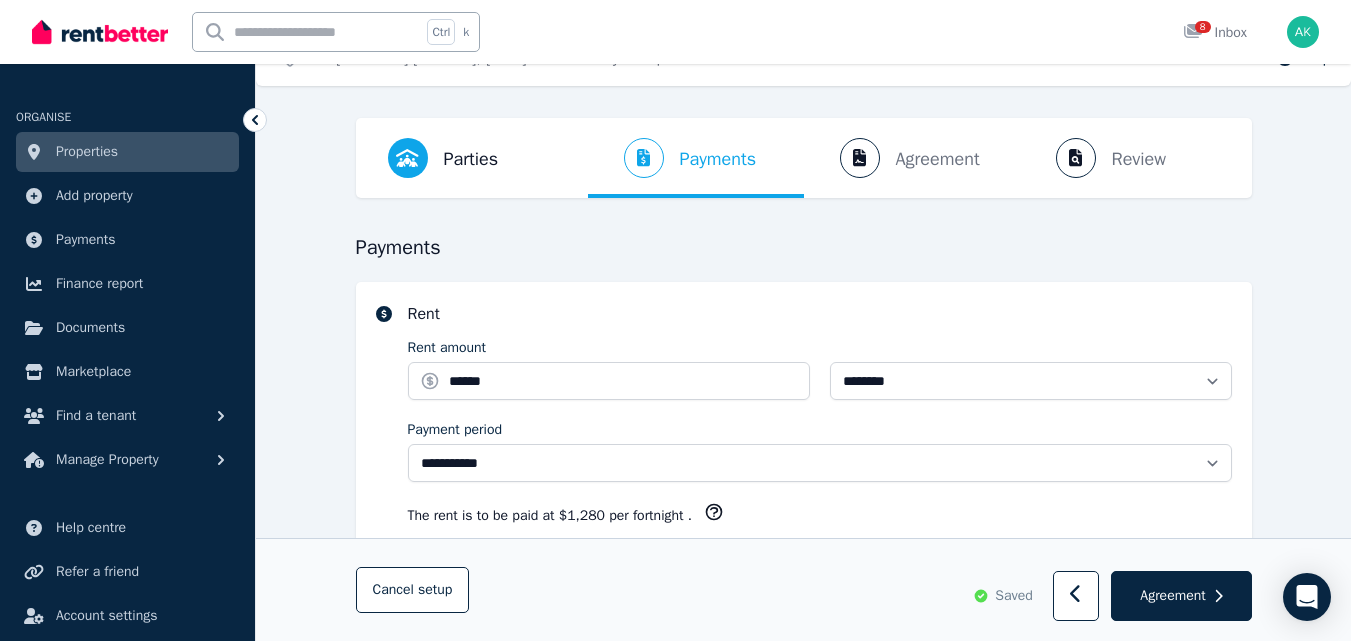 scroll, scrollTop: 0, scrollLeft: 0, axis: both 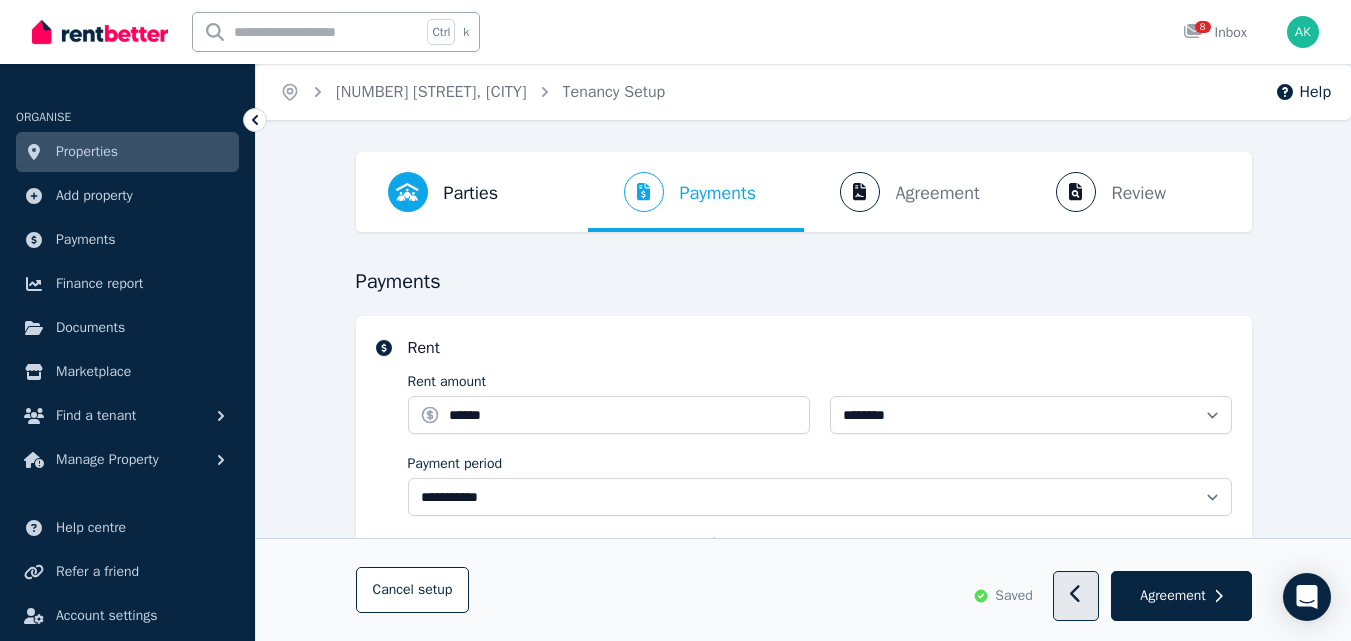 click at bounding box center (1076, 597) 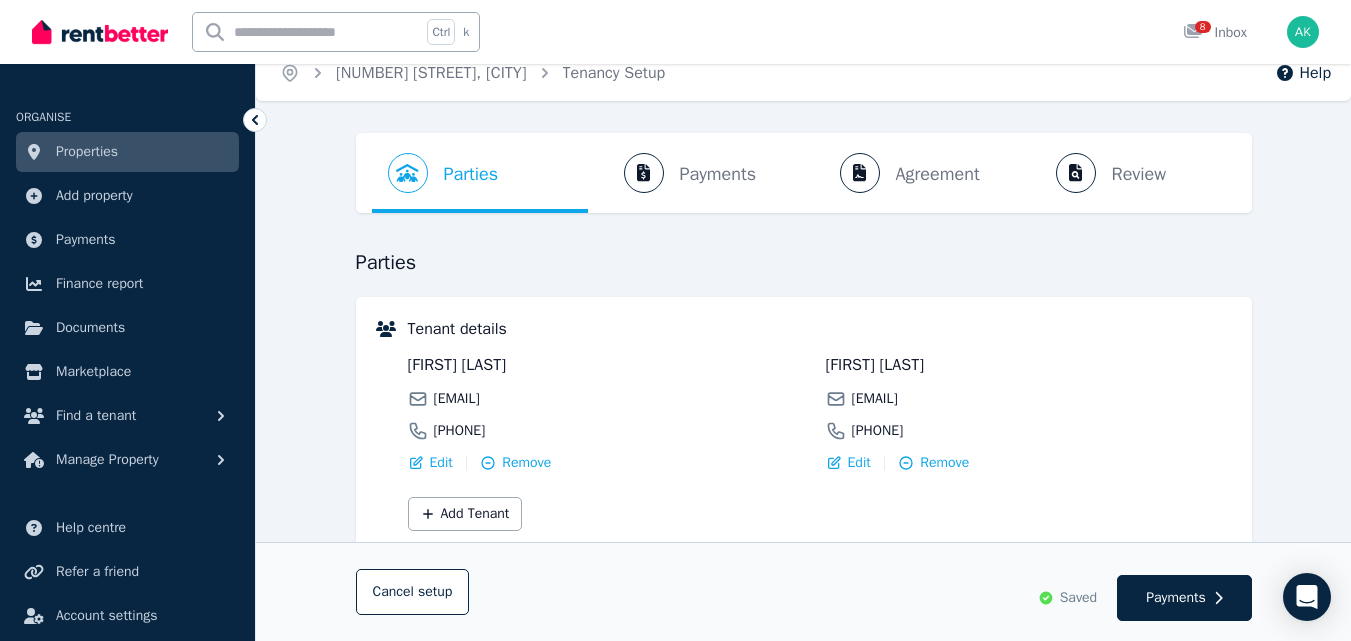 scroll, scrollTop: 0, scrollLeft: 0, axis: both 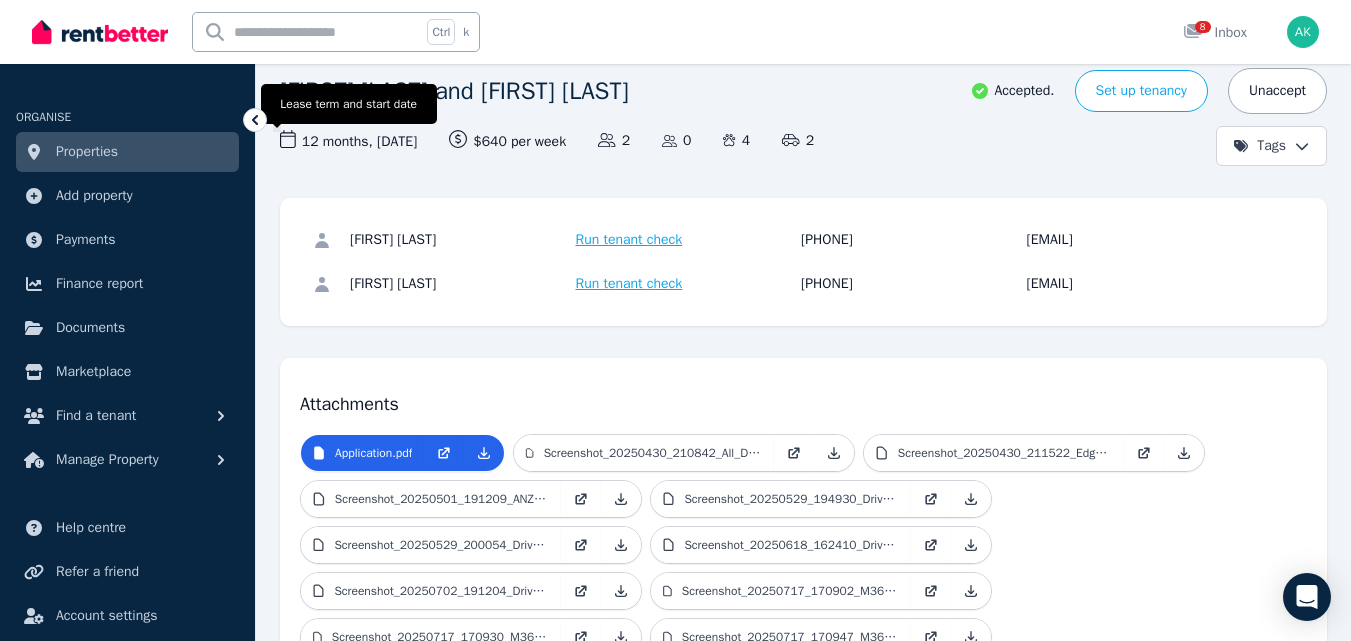 click 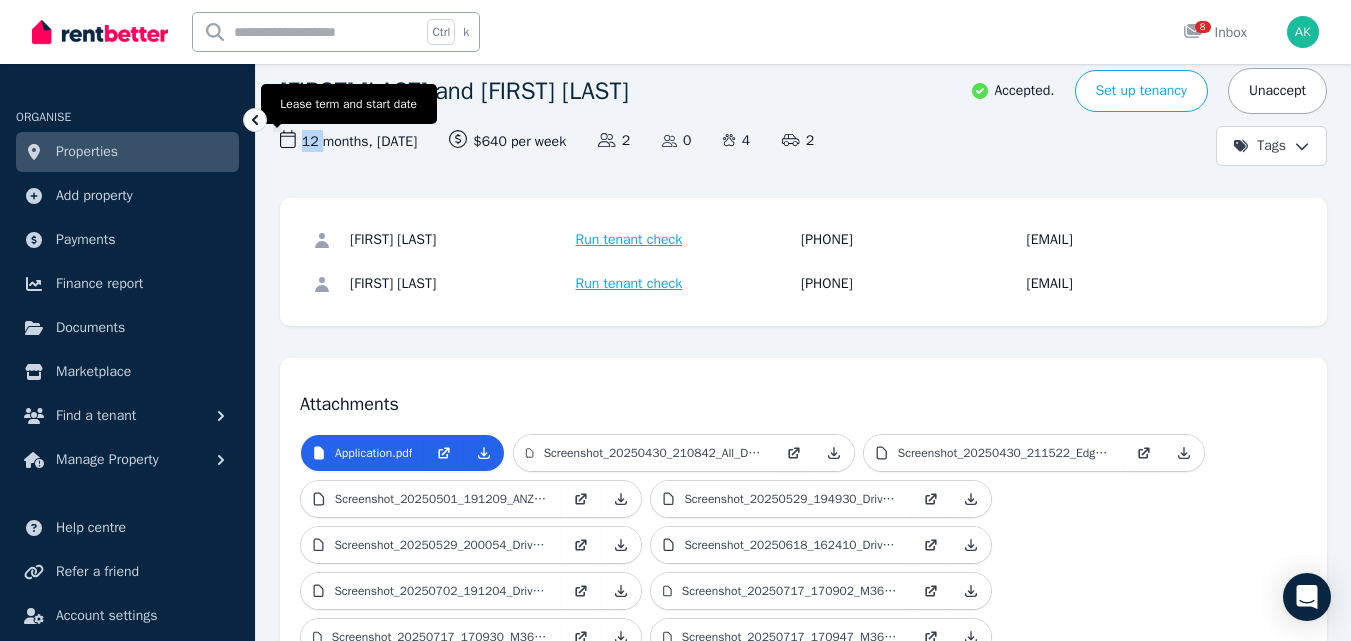 click 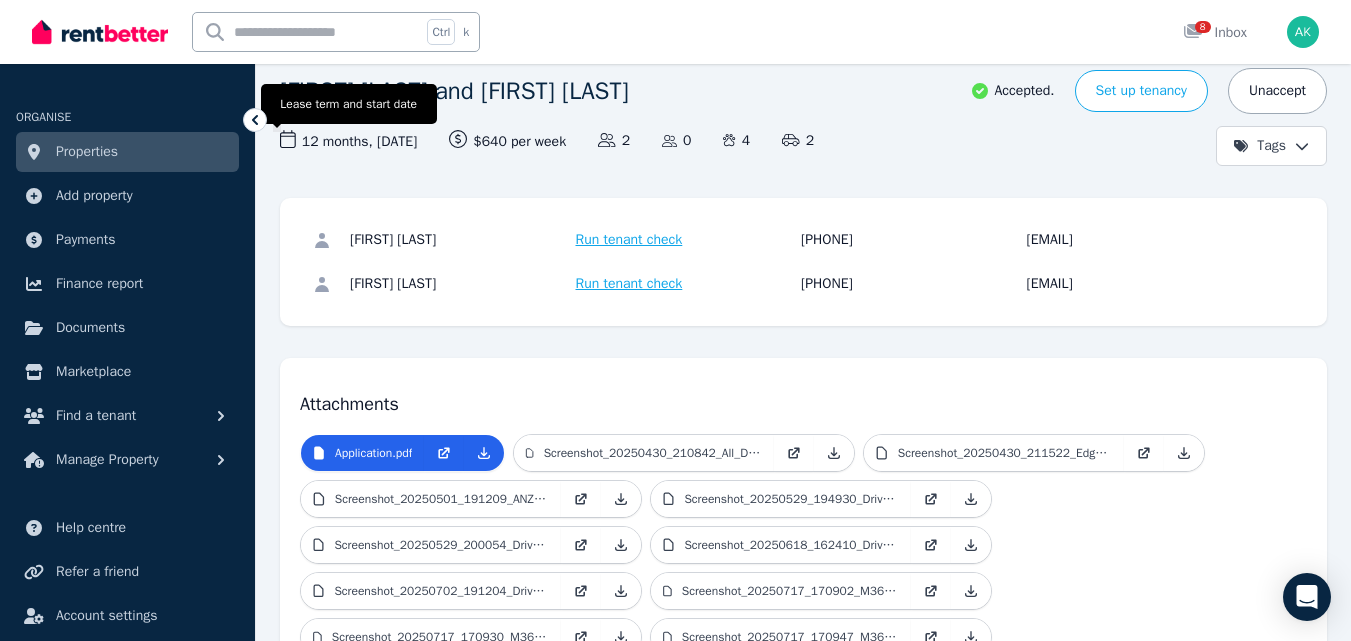 click on "[NUMBER] months ,   [DATE] Lease term and start date" at bounding box center [348, 141] 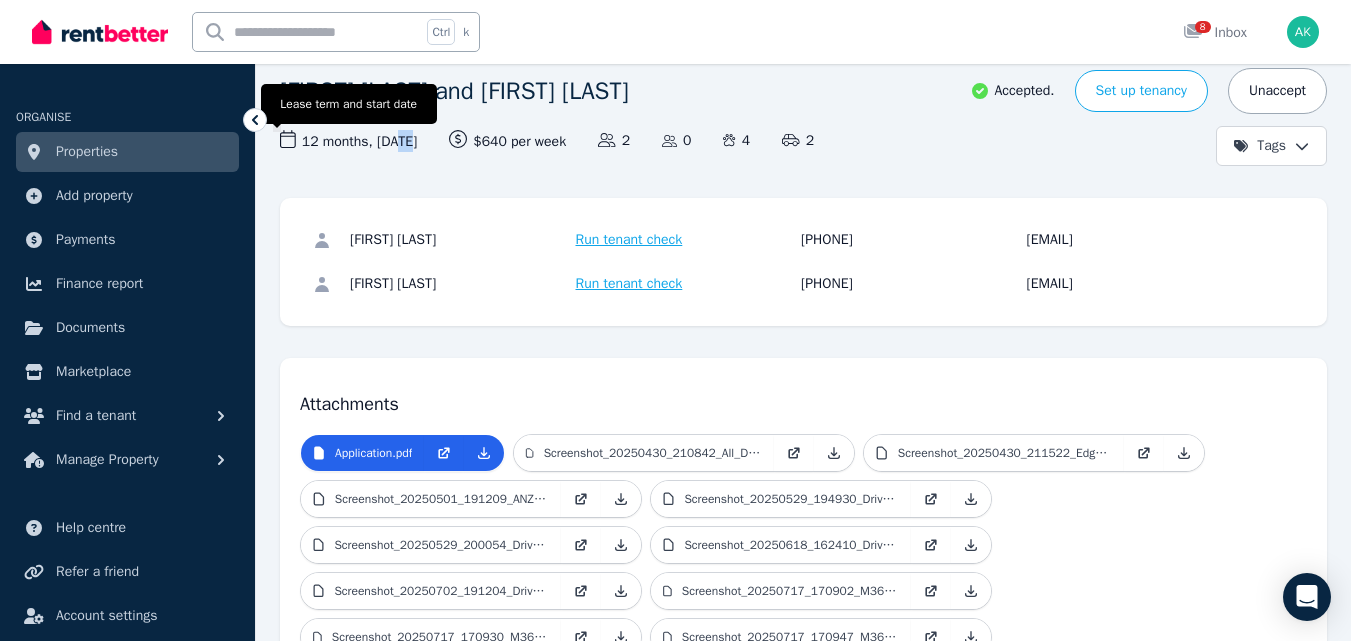 click on "[NUMBER] months ,   [DATE] Lease term and start date" at bounding box center [348, 141] 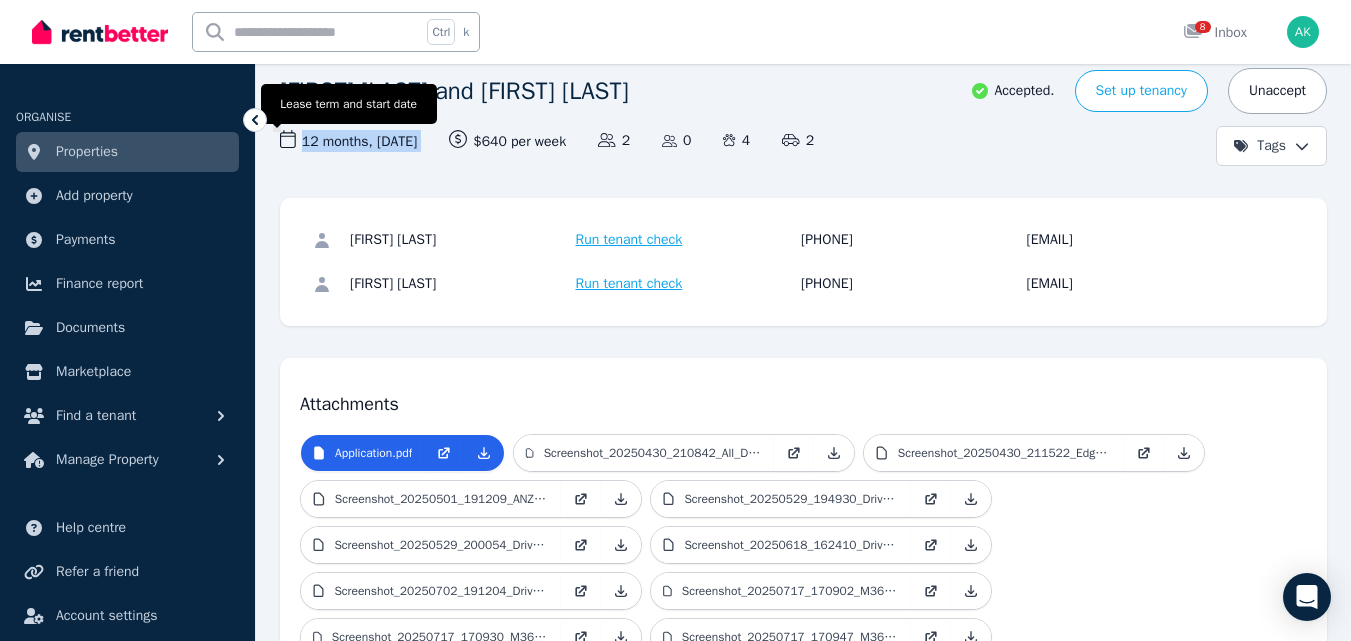 click on "[NUMBER] months ,   [DATE] Lease term and start date" at bounding box center (348, 141) 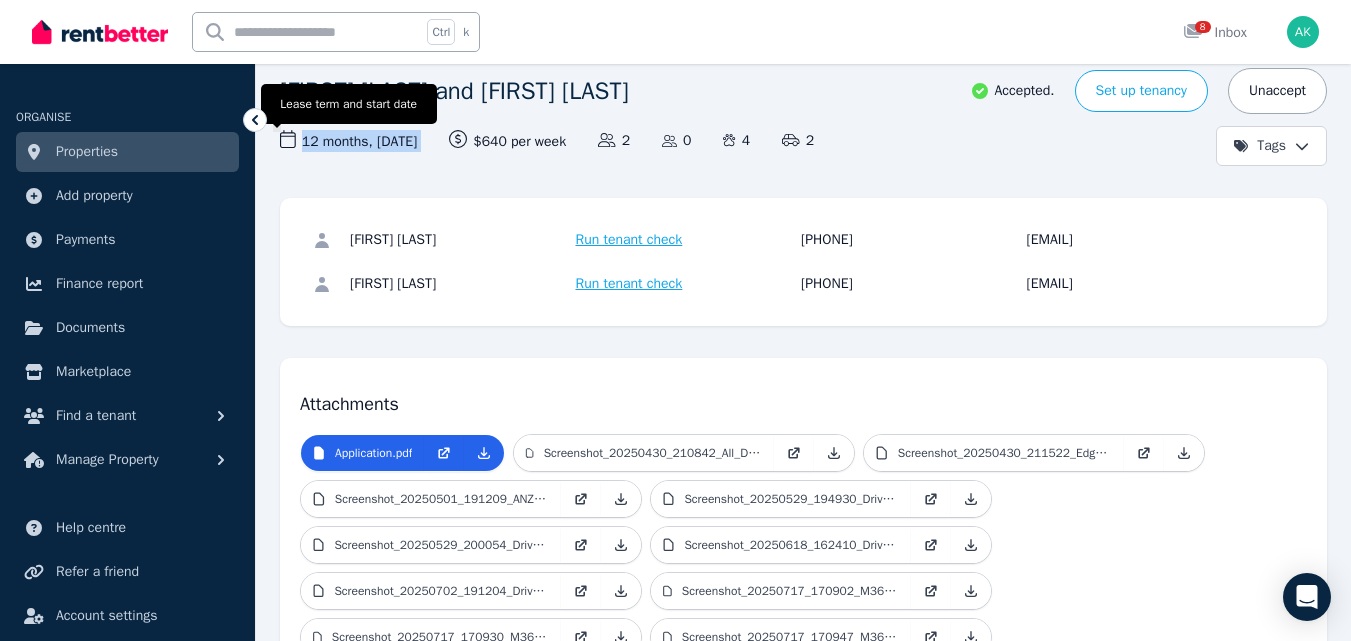 click on "[NUMBER] months ,   [DATE] Lease term and start date" at bounding box center (348, 141) 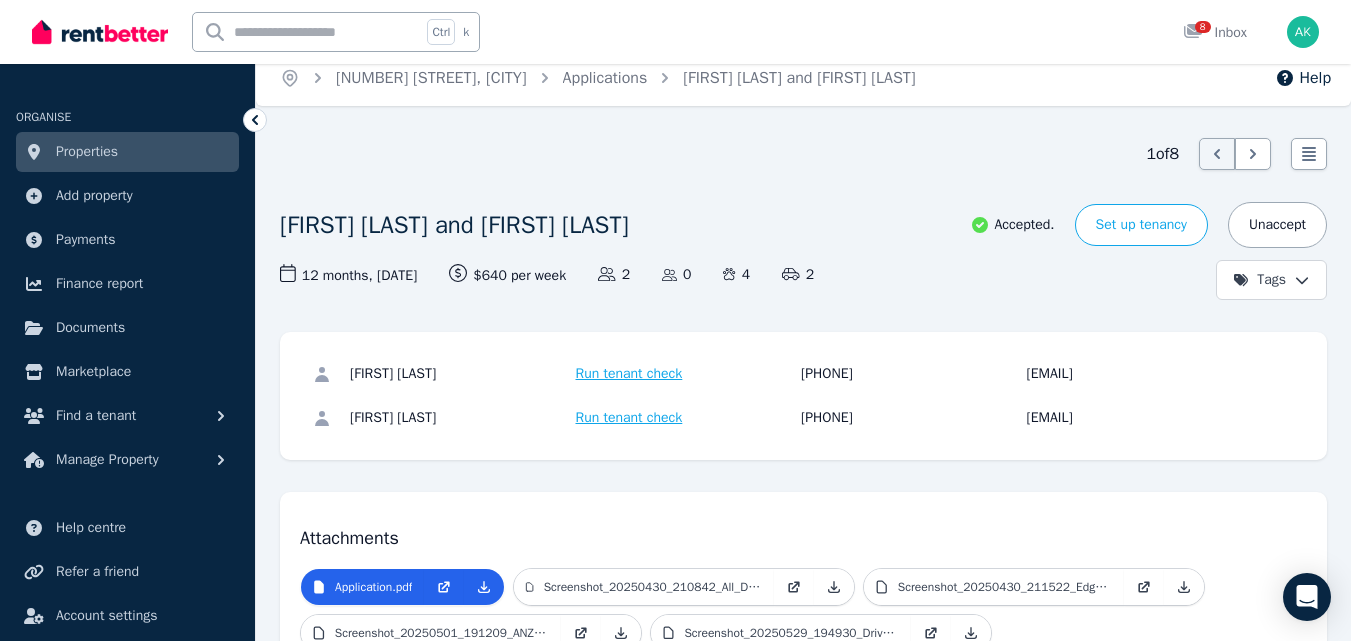 scroll, scrollTop: 0, scrollLeft: 0, axis: both 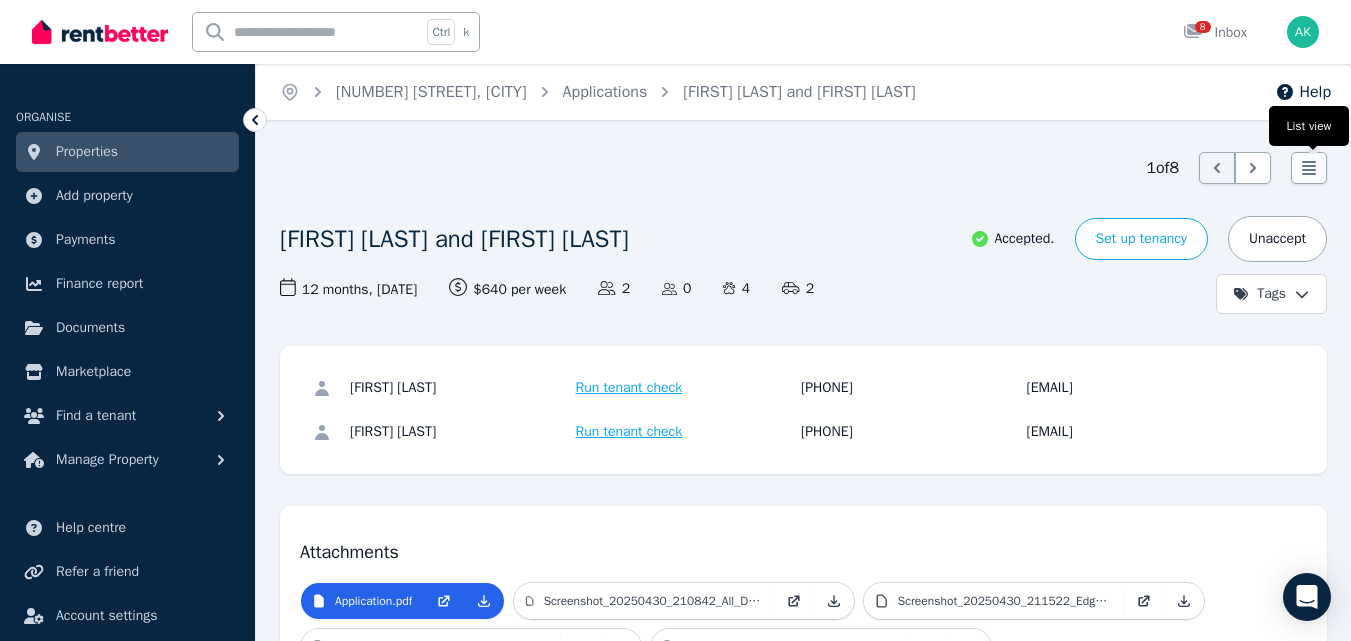 click 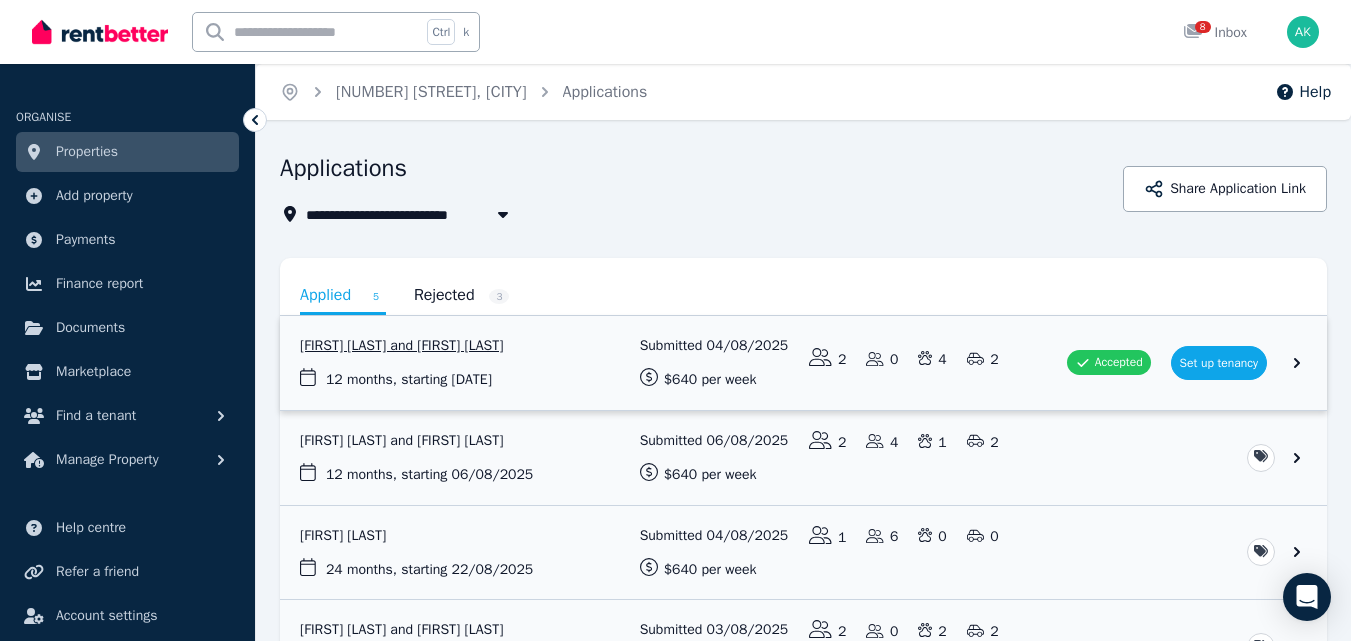 click at bounding box center [803, 363] 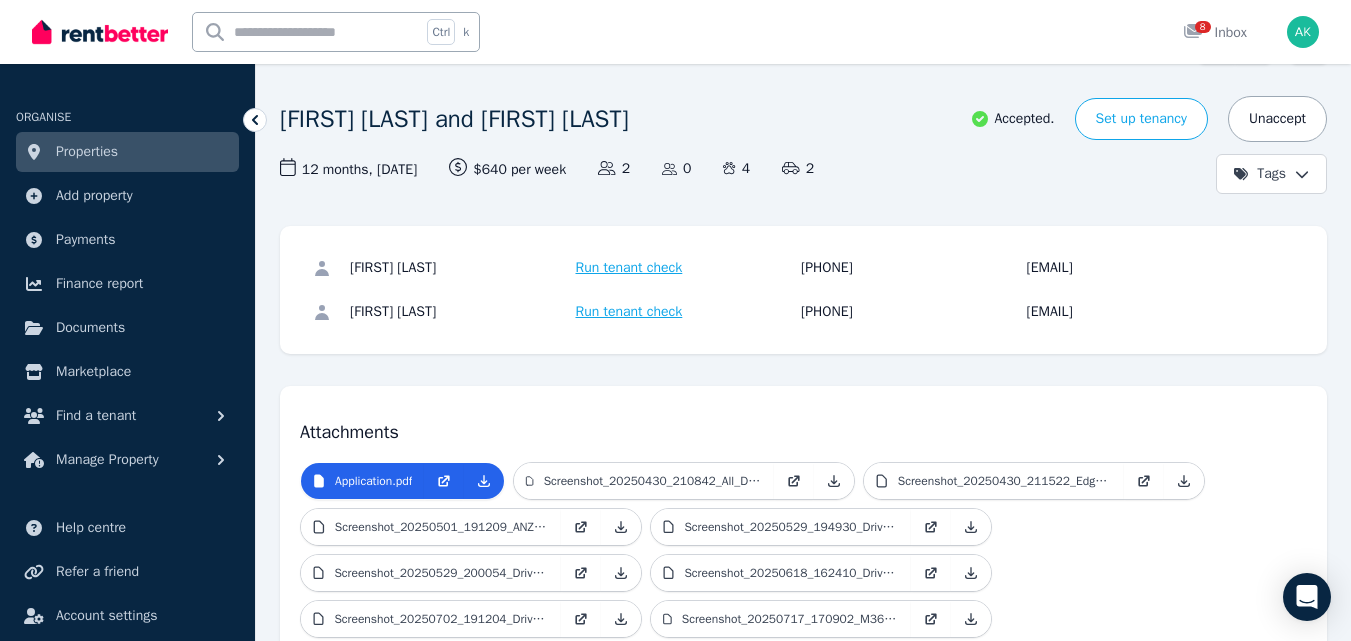 scroll, scrollTop: 240, scrollLeft: 0, axis: vertical 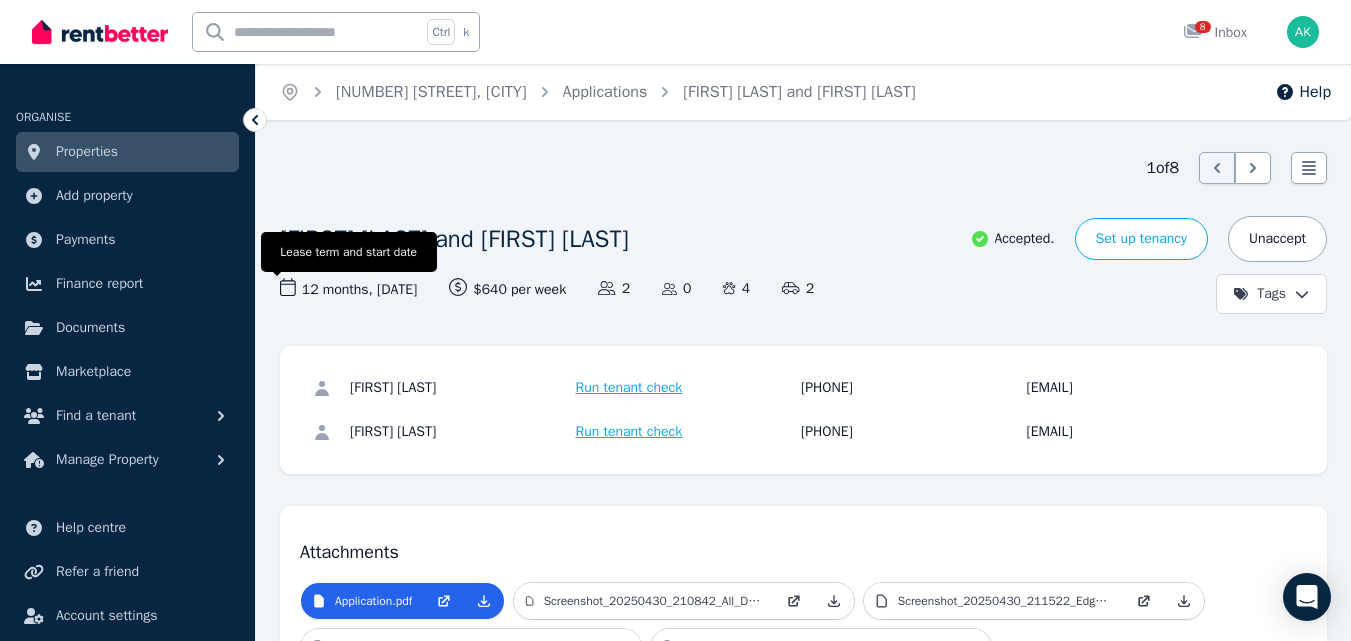 click 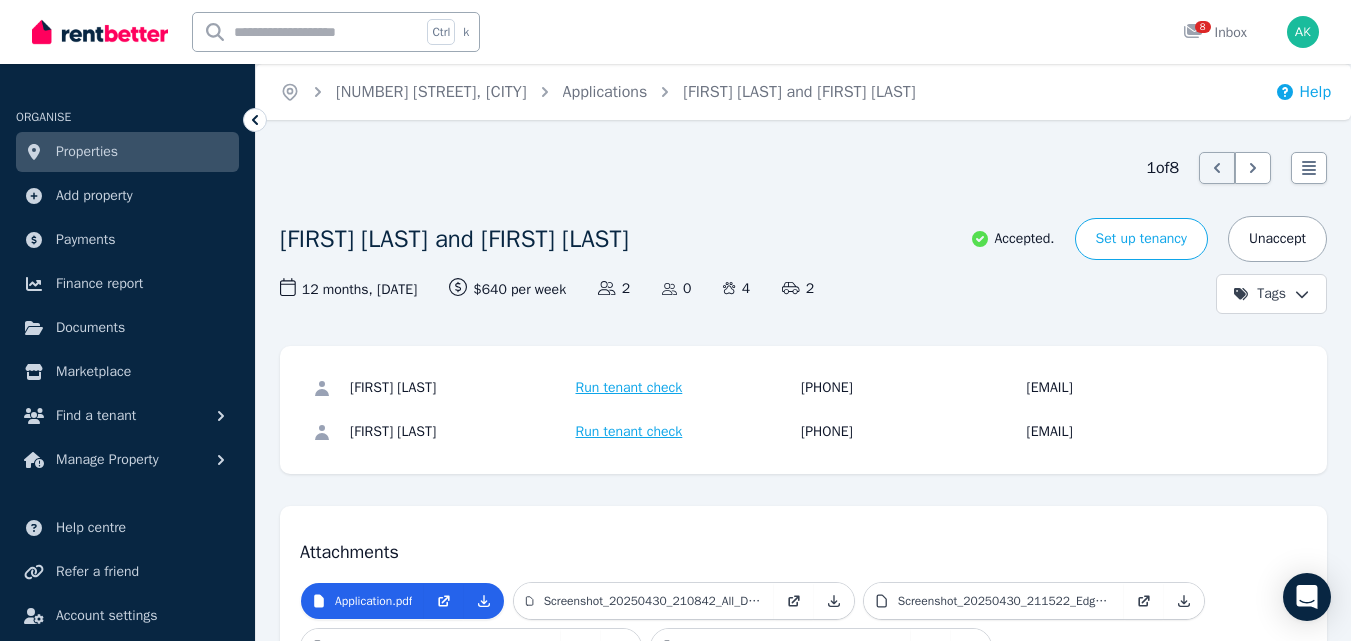 click on "Help" at bounding box center [1303, 92] 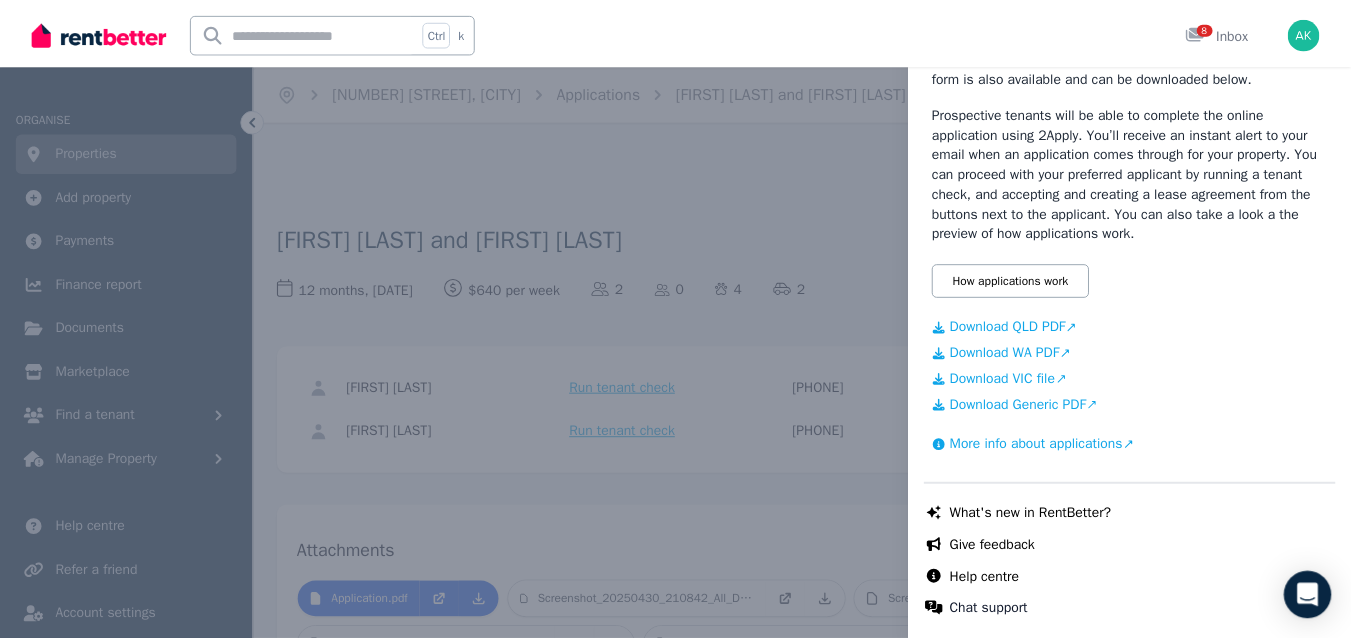 scroll, scrollTop: 469, scrollLeft: 0, axis: vertical 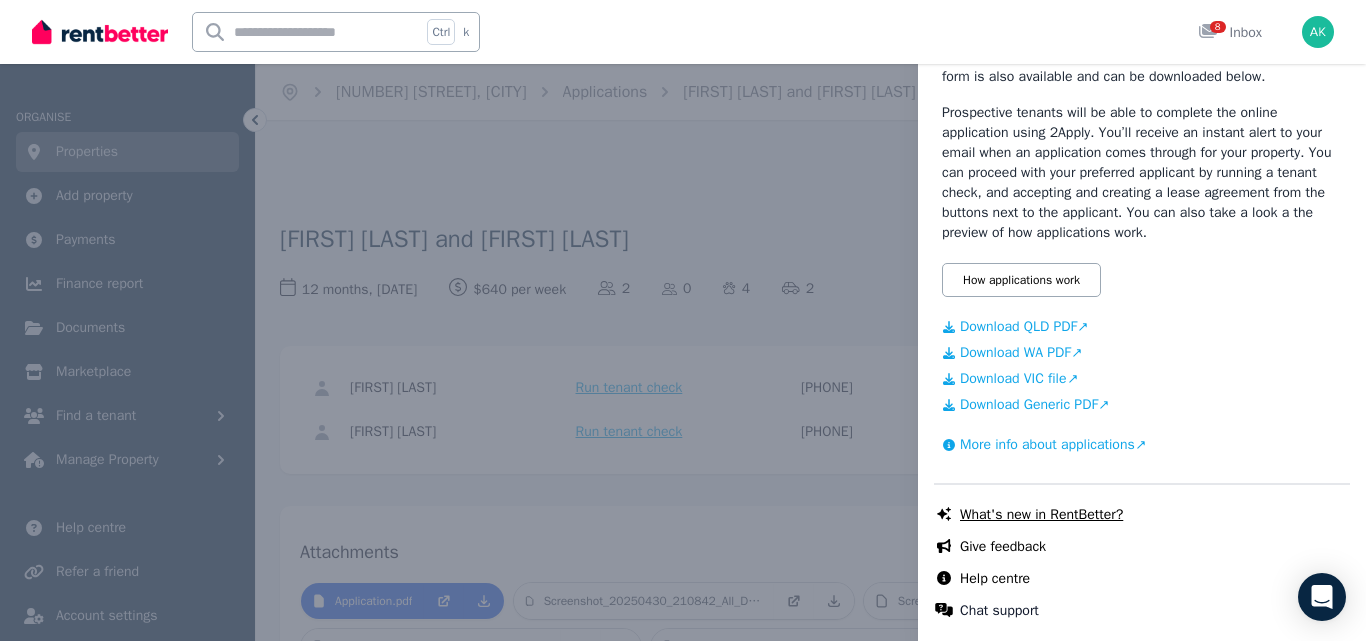 click on "What's new in RentBetter?" at bounding box center [1041, 515] 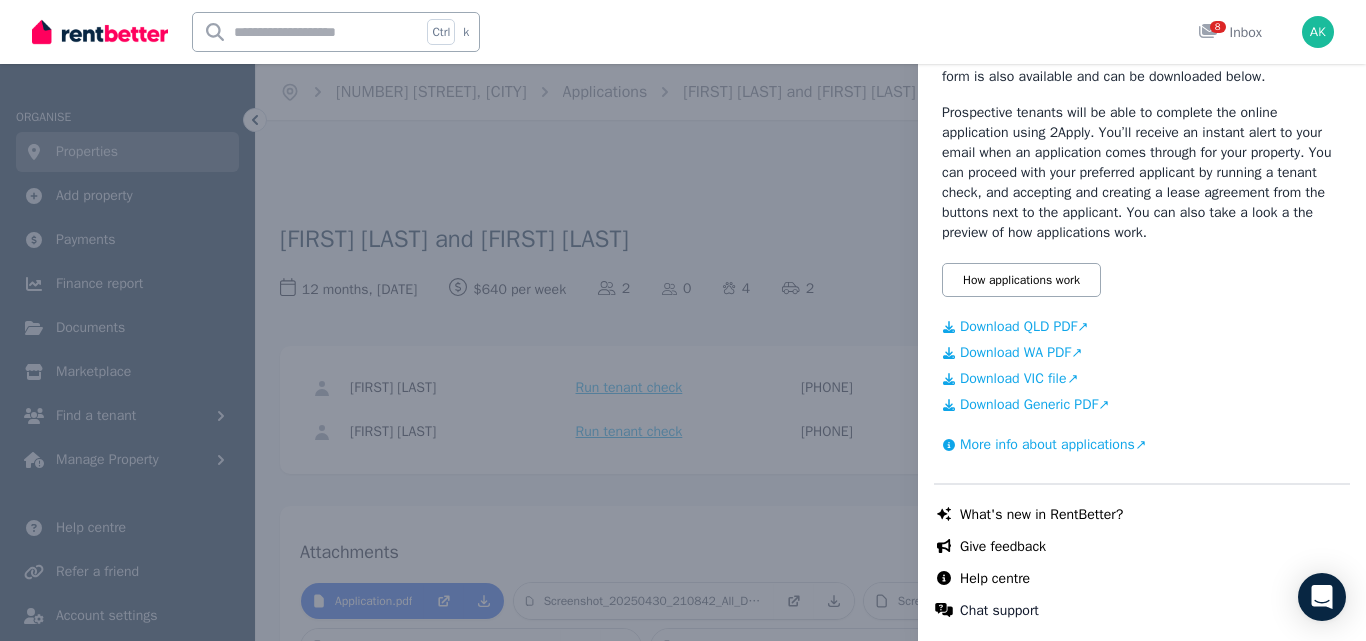 click on "Help Close panel     About applications Applications can be submitted electronically by clicking and following the apply link for your ads on Domain.com.au or Rent.com.au. The apply link will appear in the ad description. Prospective tenants will be able complete the online application using 2Apply. You’ll receive an instant alert to your email when an application comes through for your property. You can proceed with your preferred applicant by running a tenant check, and accepting and creating a lease agreement from the buttons next to the applicant. You can also take a look a the preview of how applications work. Note: On RealEstate.com.au the prospective tenant will need to press the enquiry button and they will be emailed the application link directly. You can also share the application link directly with your enquirers by clicking the 'Share application link' button. Alternatively, you may like to provide a pdf copy of an application form is also available and can be downloaded below. Download QLD PDF" at bounding box center (683, 320) 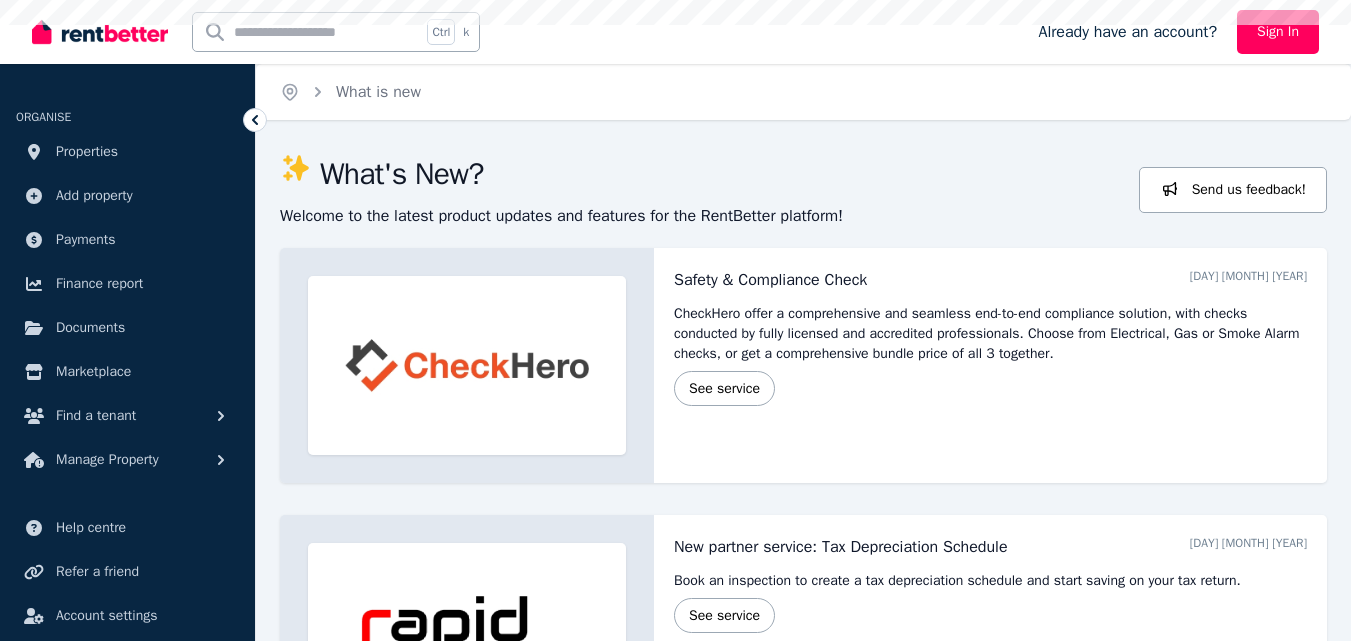scroll, scrollTop: 0, scrollLeft: 0, axis: both 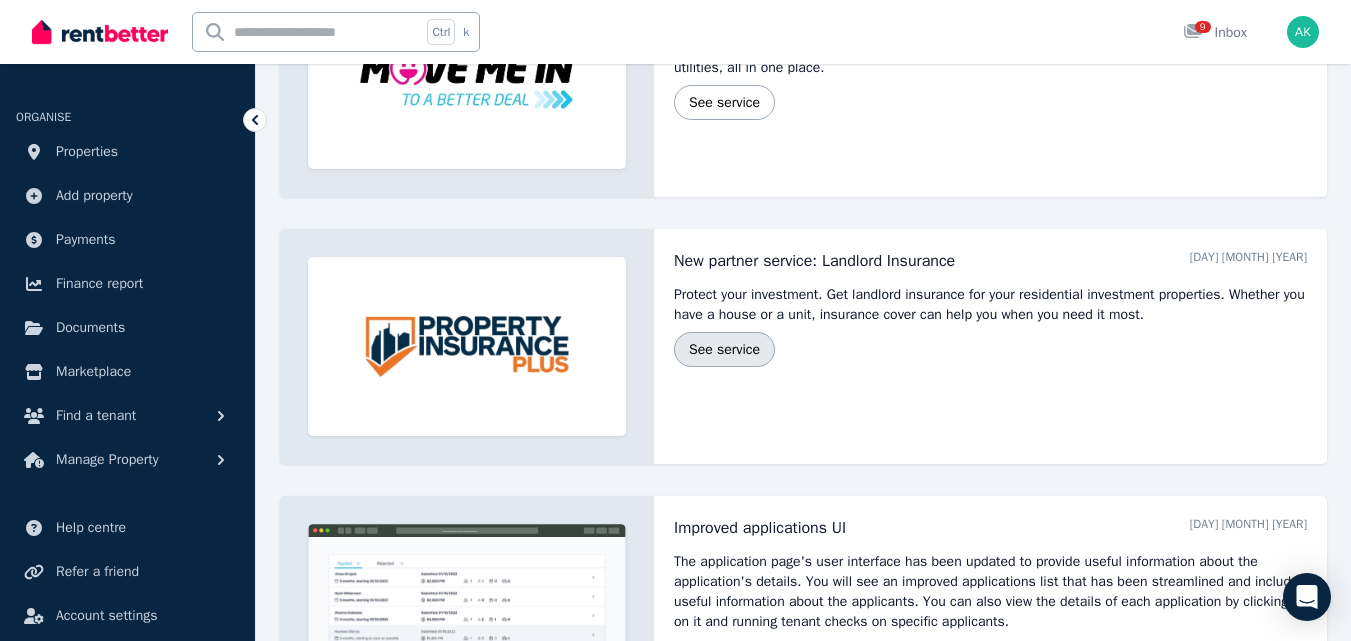 click on "See service" at bounding box center [724, 349] 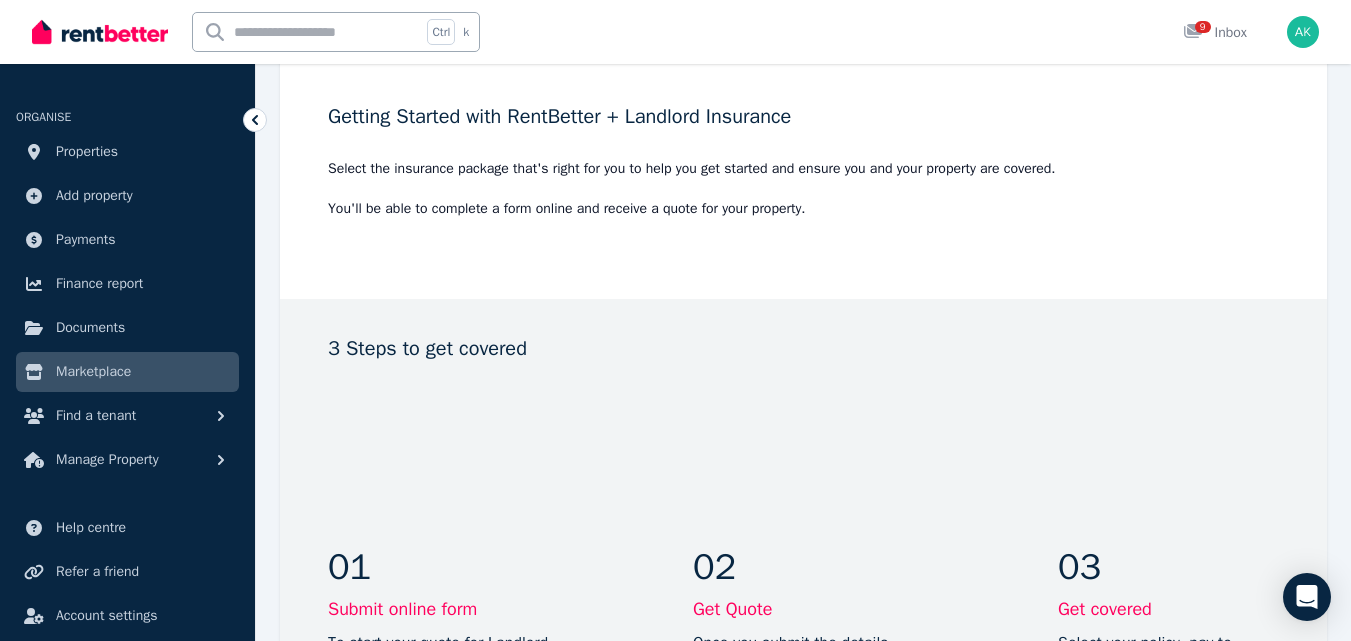 scroll, scrollTop: 0, scrollLeft: 0, axis: both 